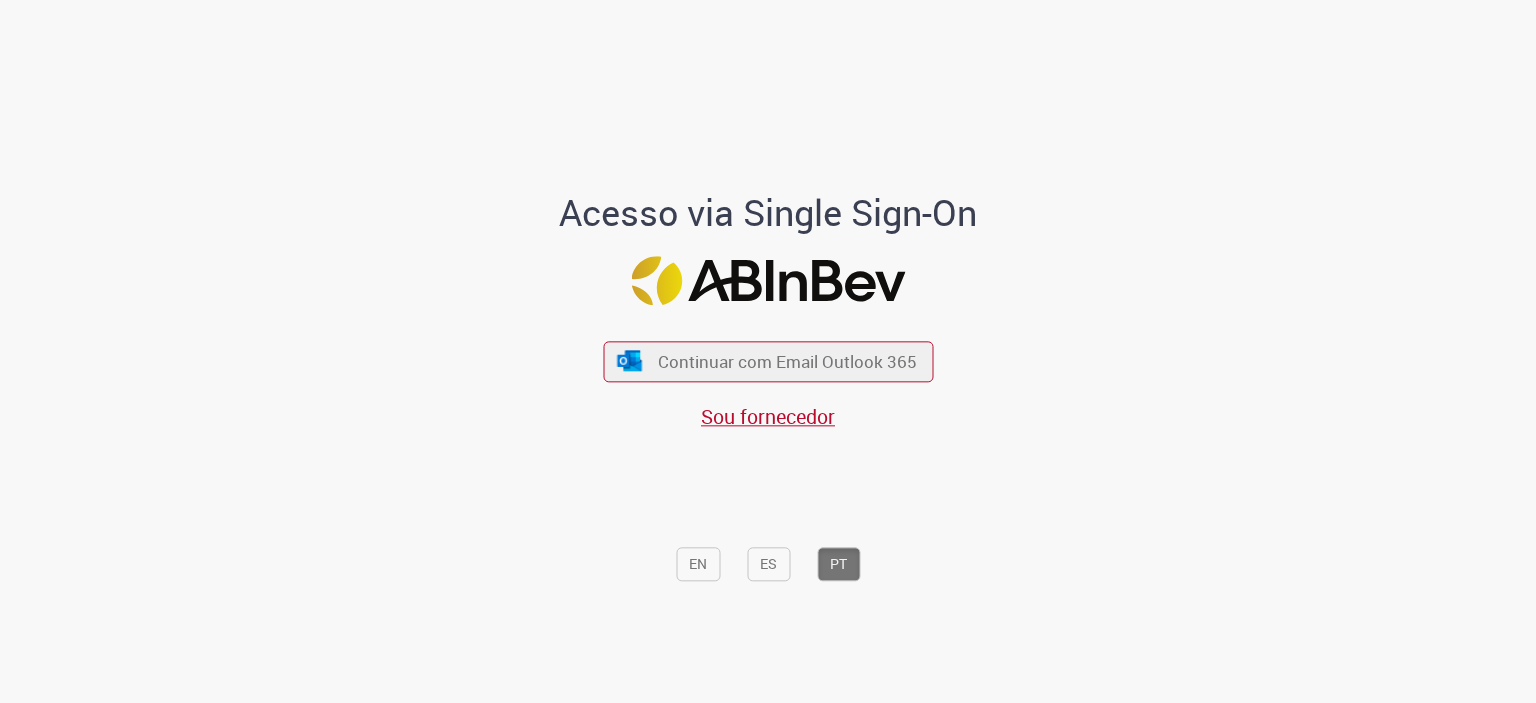 scroll, scrollTop: 0, scrollLeft: 0, axis: both 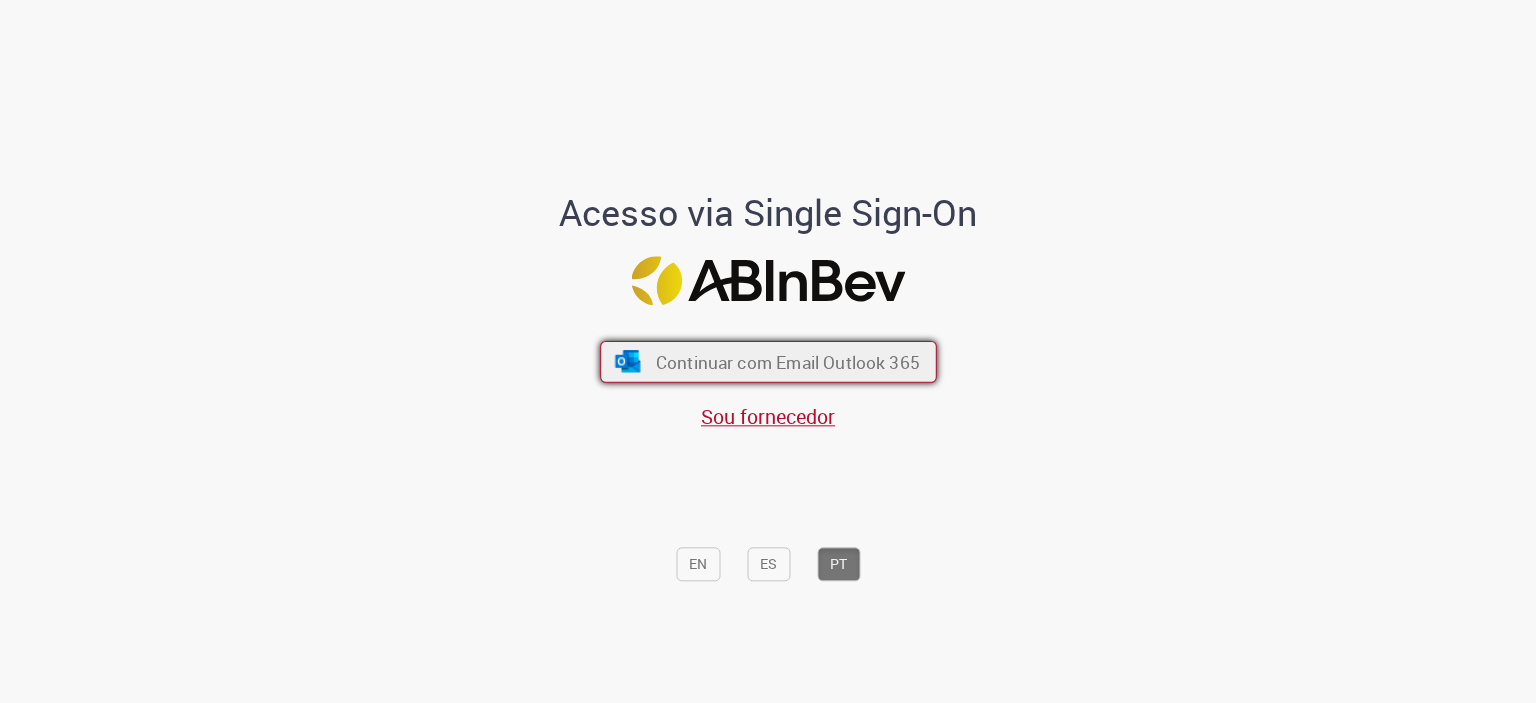 click on "Continuar com Email Outlook 365" at bounding box center (787, 361) 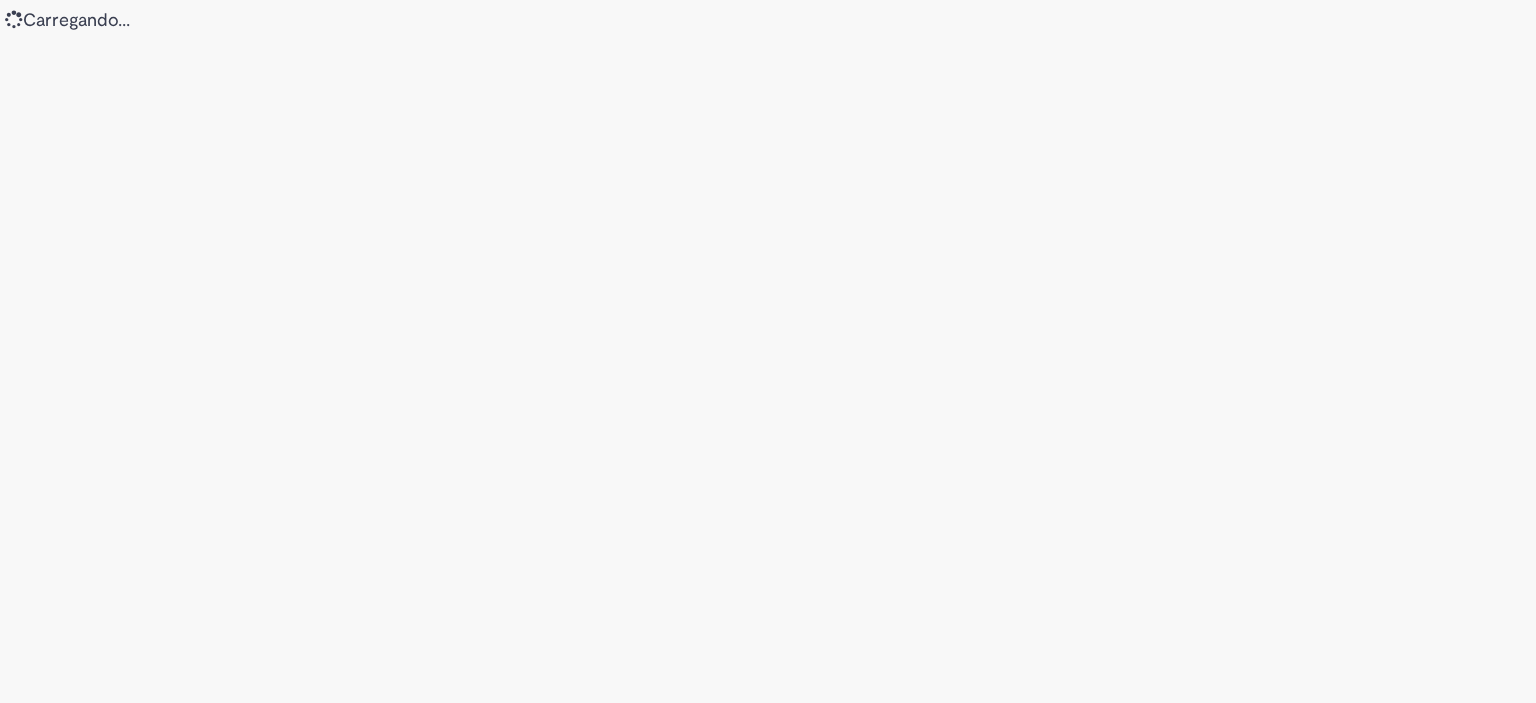 scroll, scrollTop: 0, scrollLeft: 0, axis: both 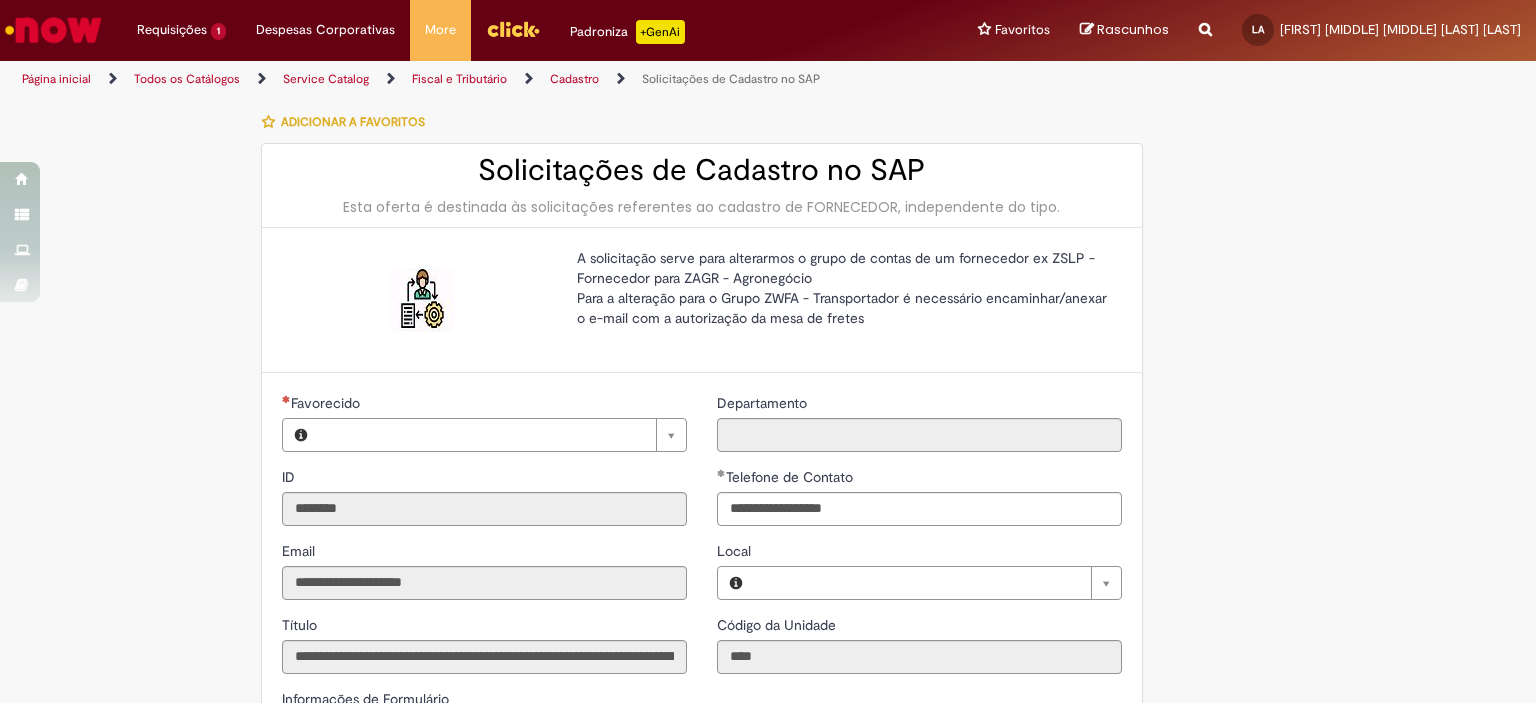 type on "**********" 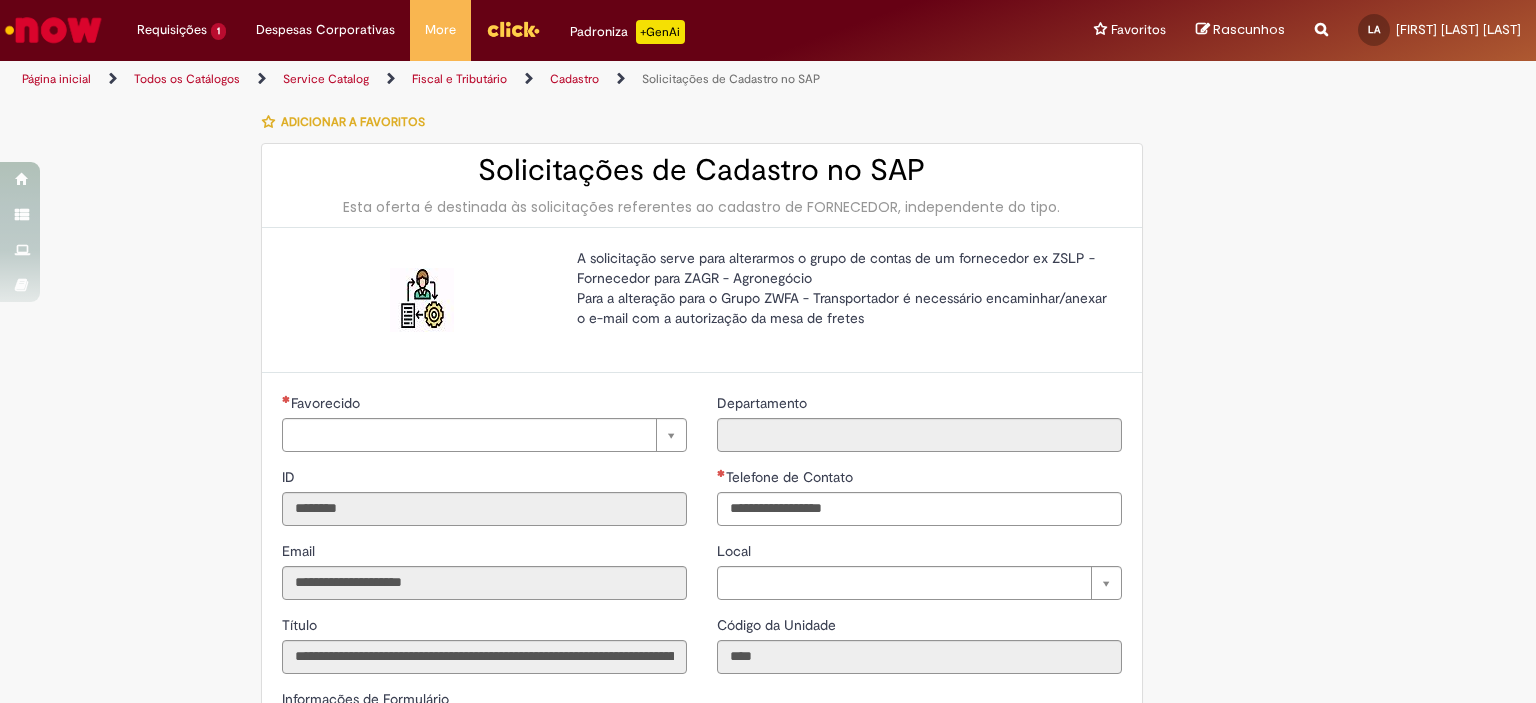 scroll, scrollTop: 0, scrollLeft: 0, axis: both 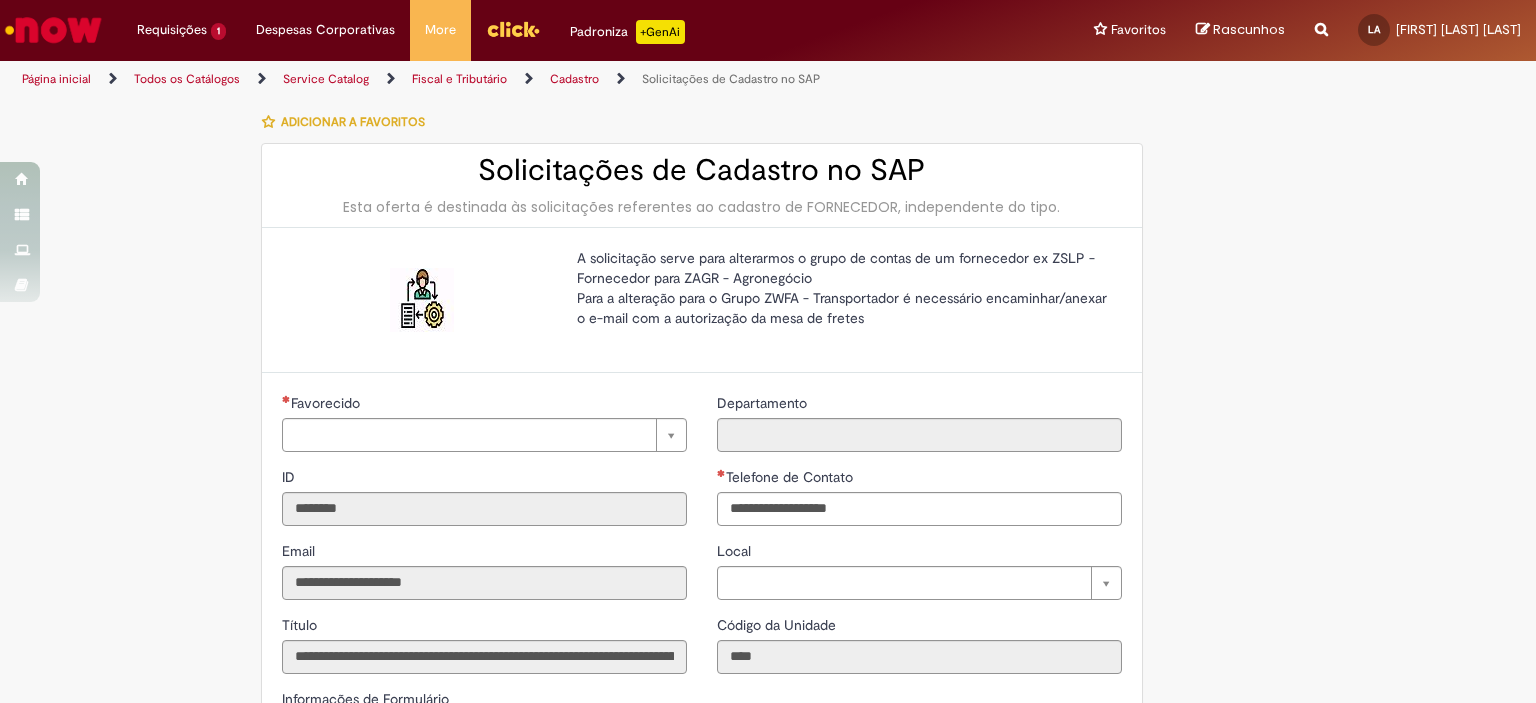 type on "**********" 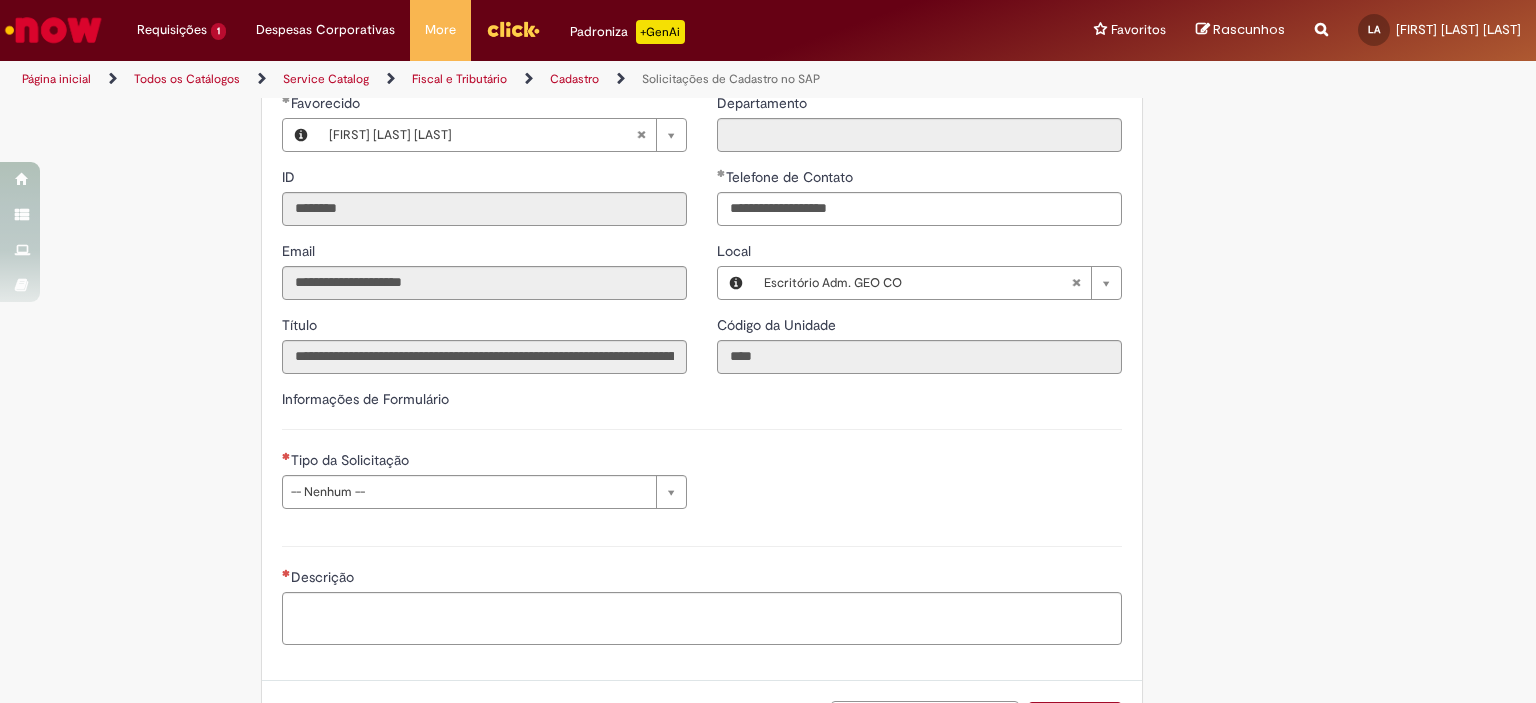 scroll, scrollTop: 400, scrollLeft: 0, axis: vertical 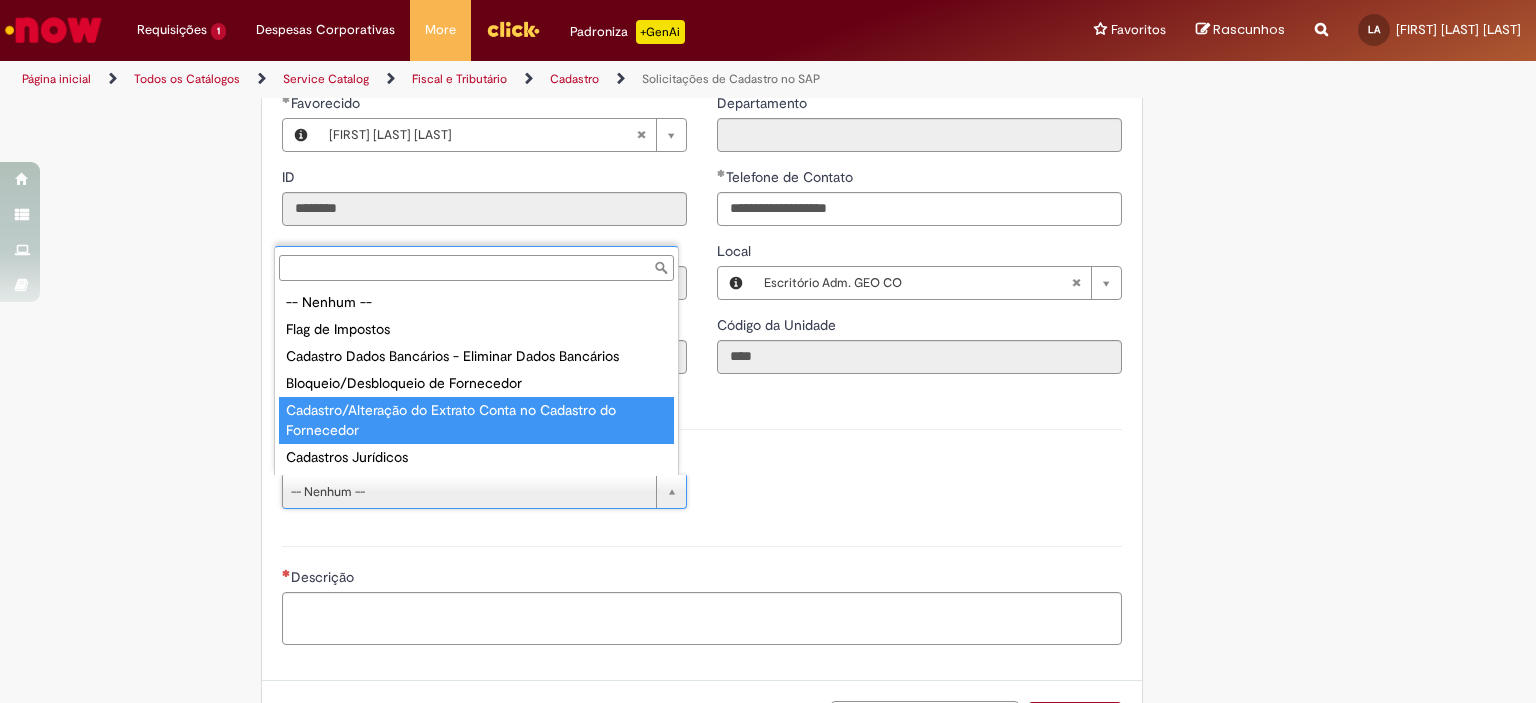 type on "**********" 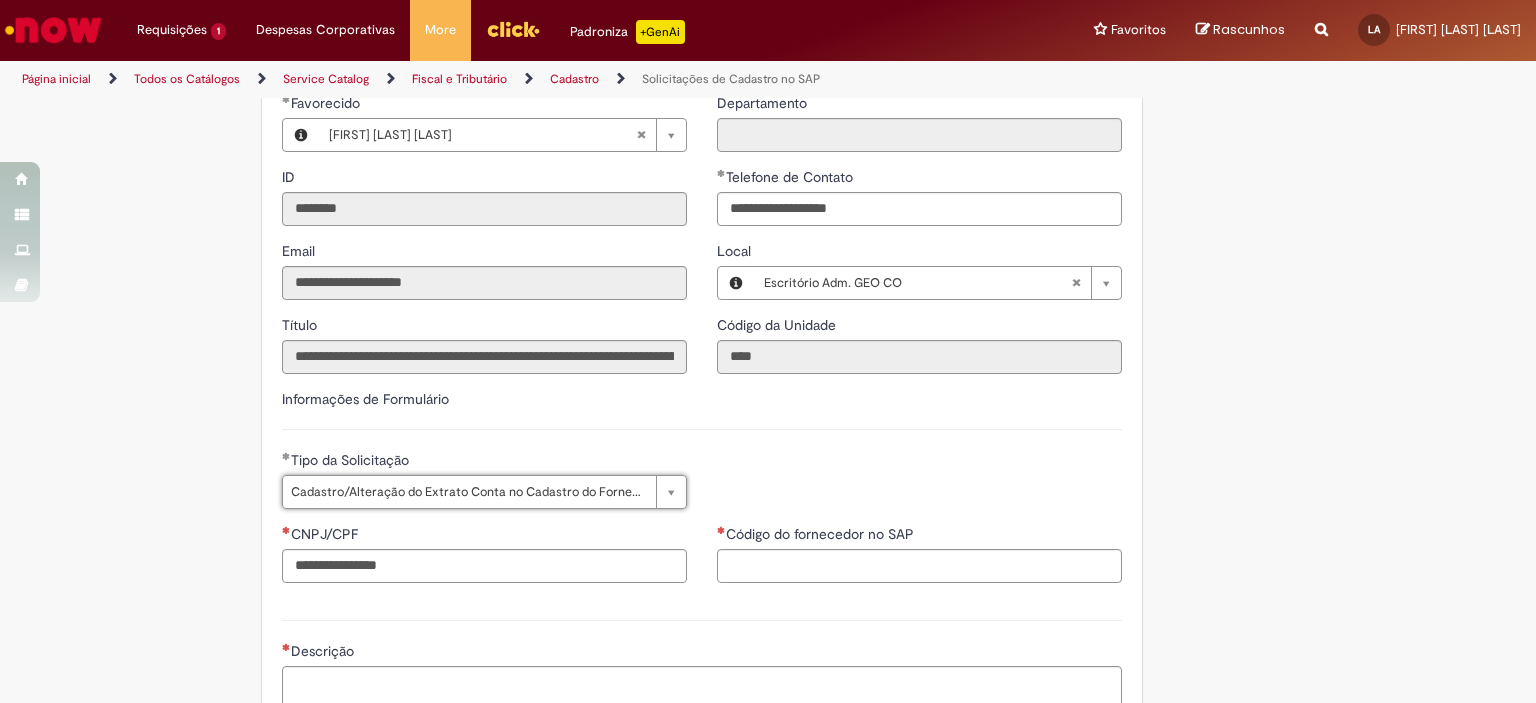 scroll, scrollTop: 500, scrollLeft: 0, axis: vertical 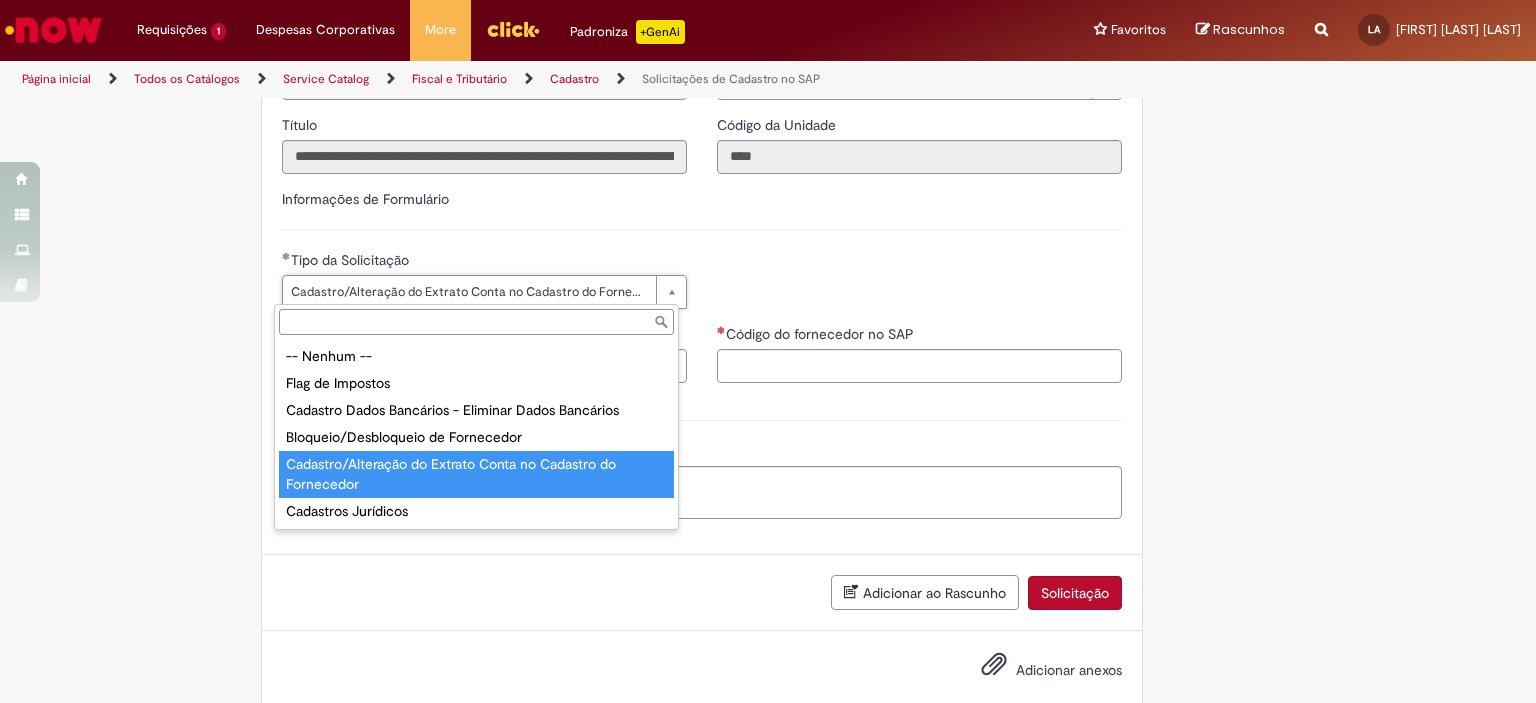 type on "**********" 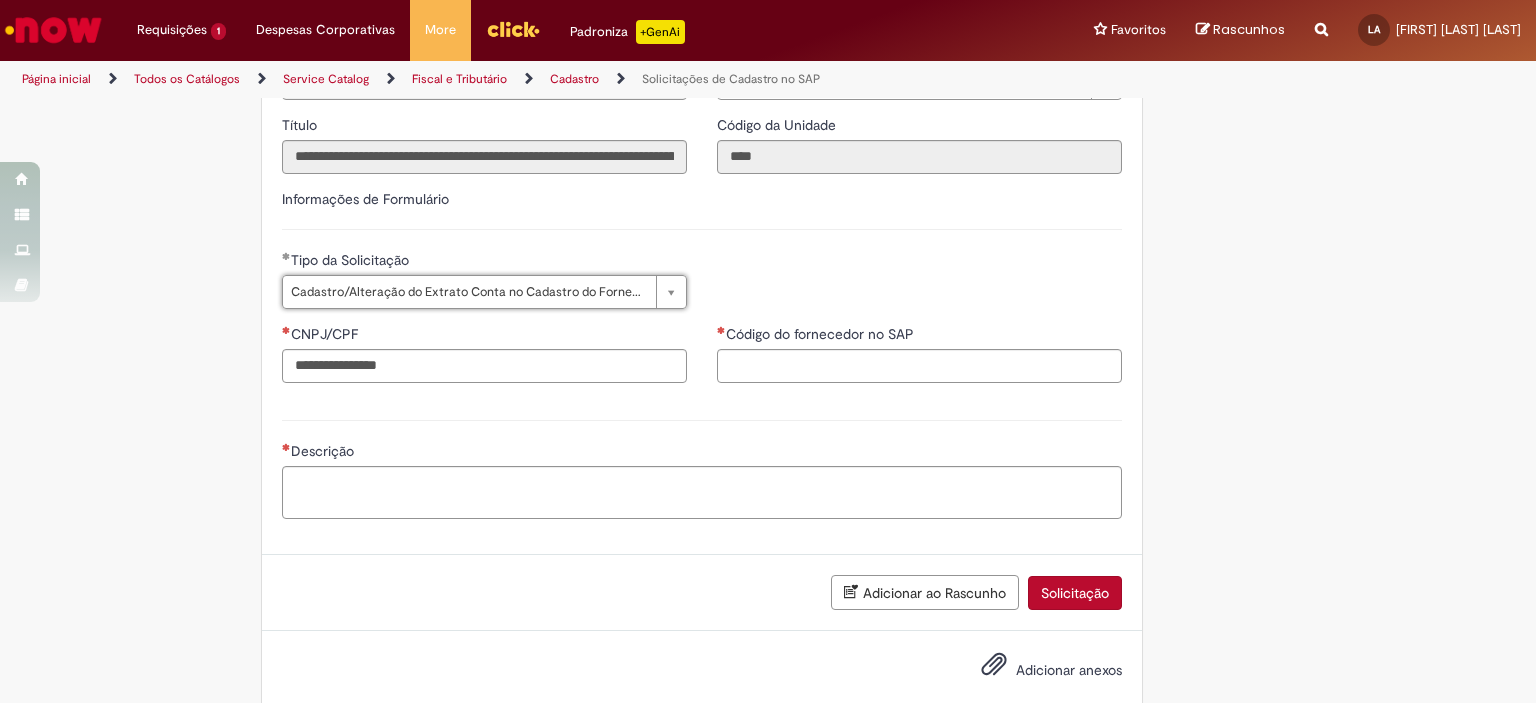 scroll, scrollTop: 0, scrollLeft: 408, axis: horizontal 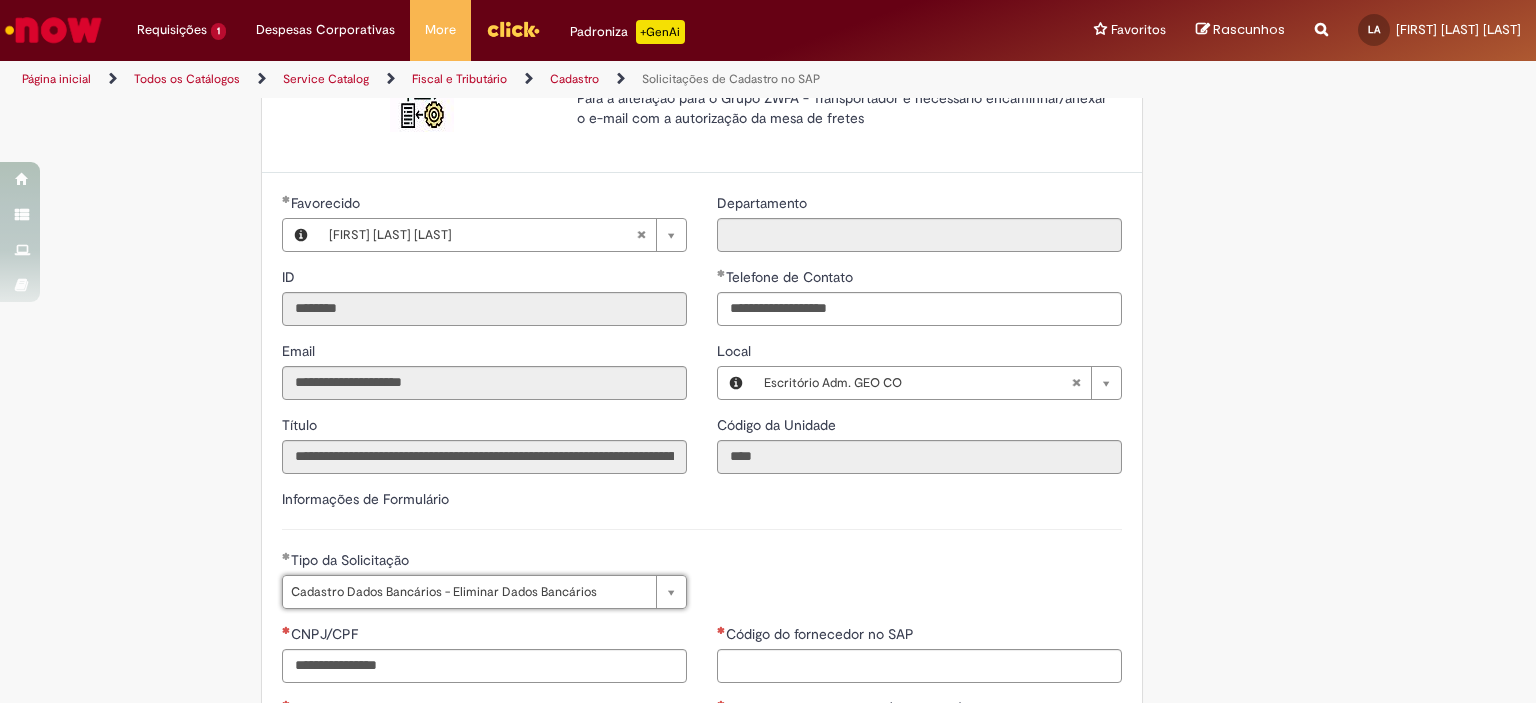 type on "**********" 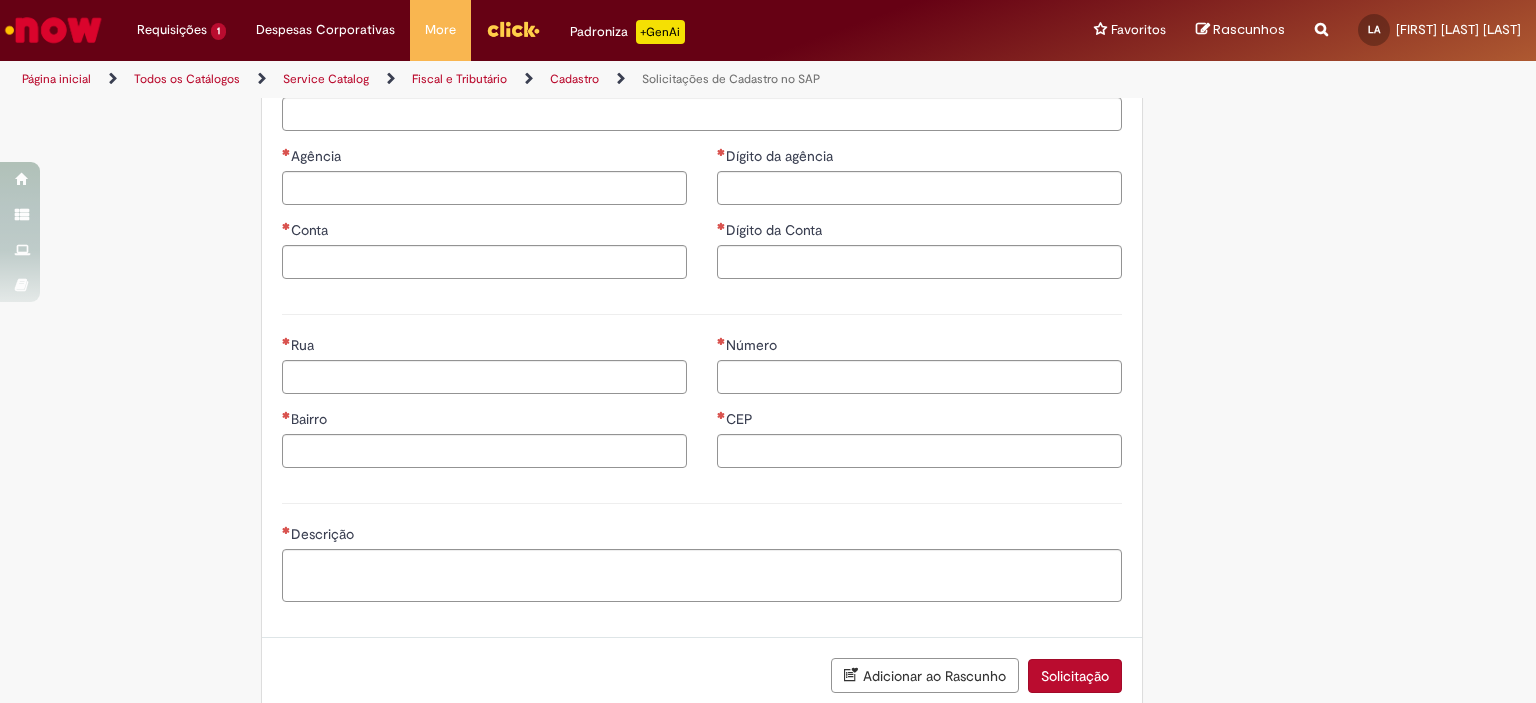 click on "**********" at bounding box center (768, 11) 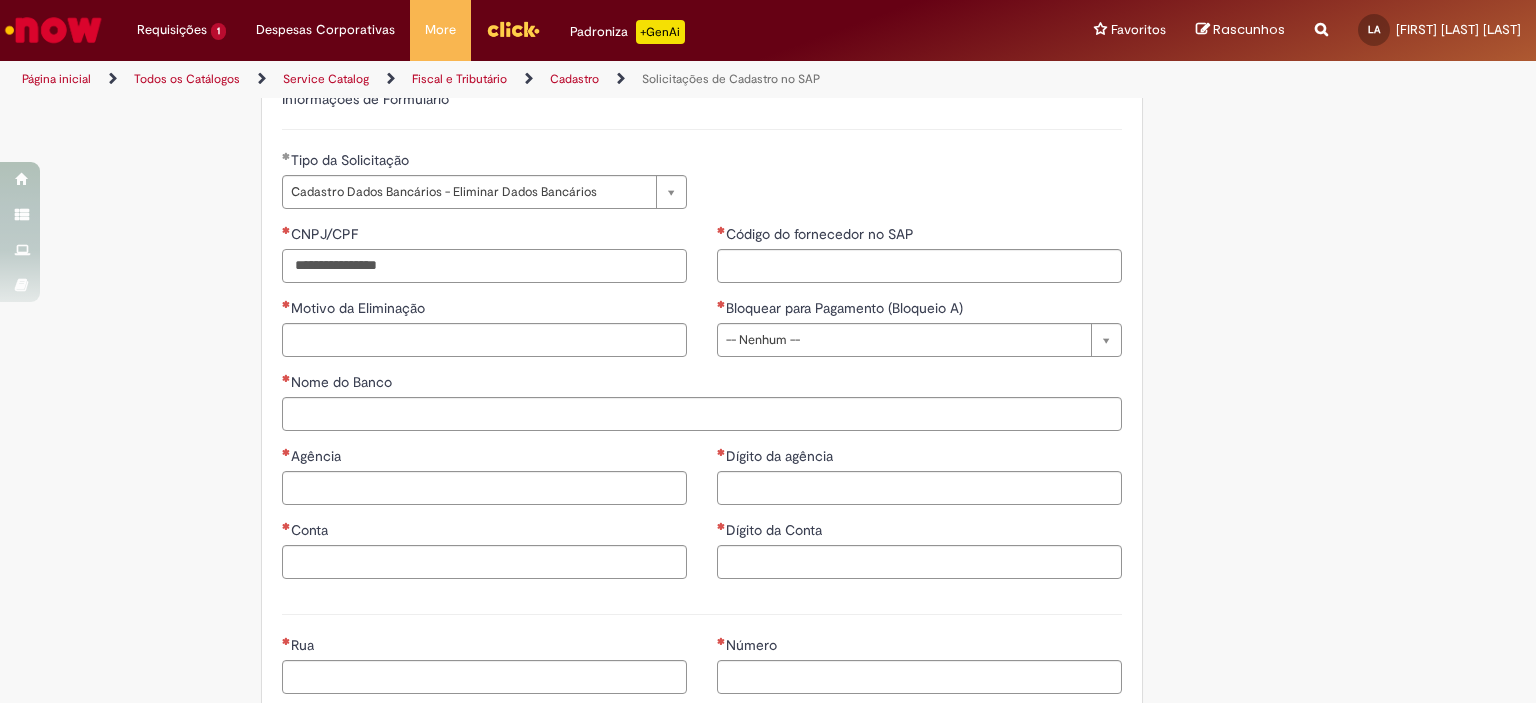click on "CNPJ/CPF" at bounding box center (484, 266) 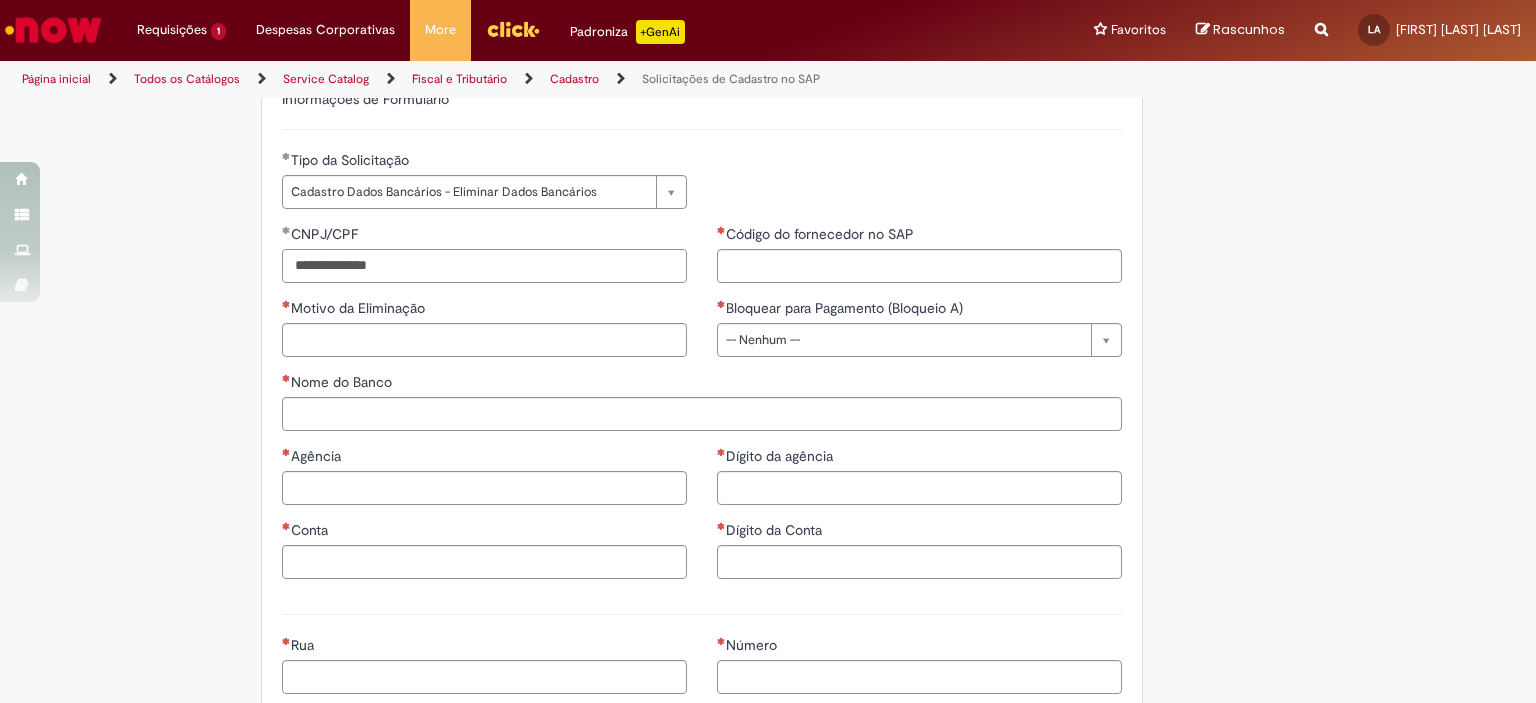 type on "**********" 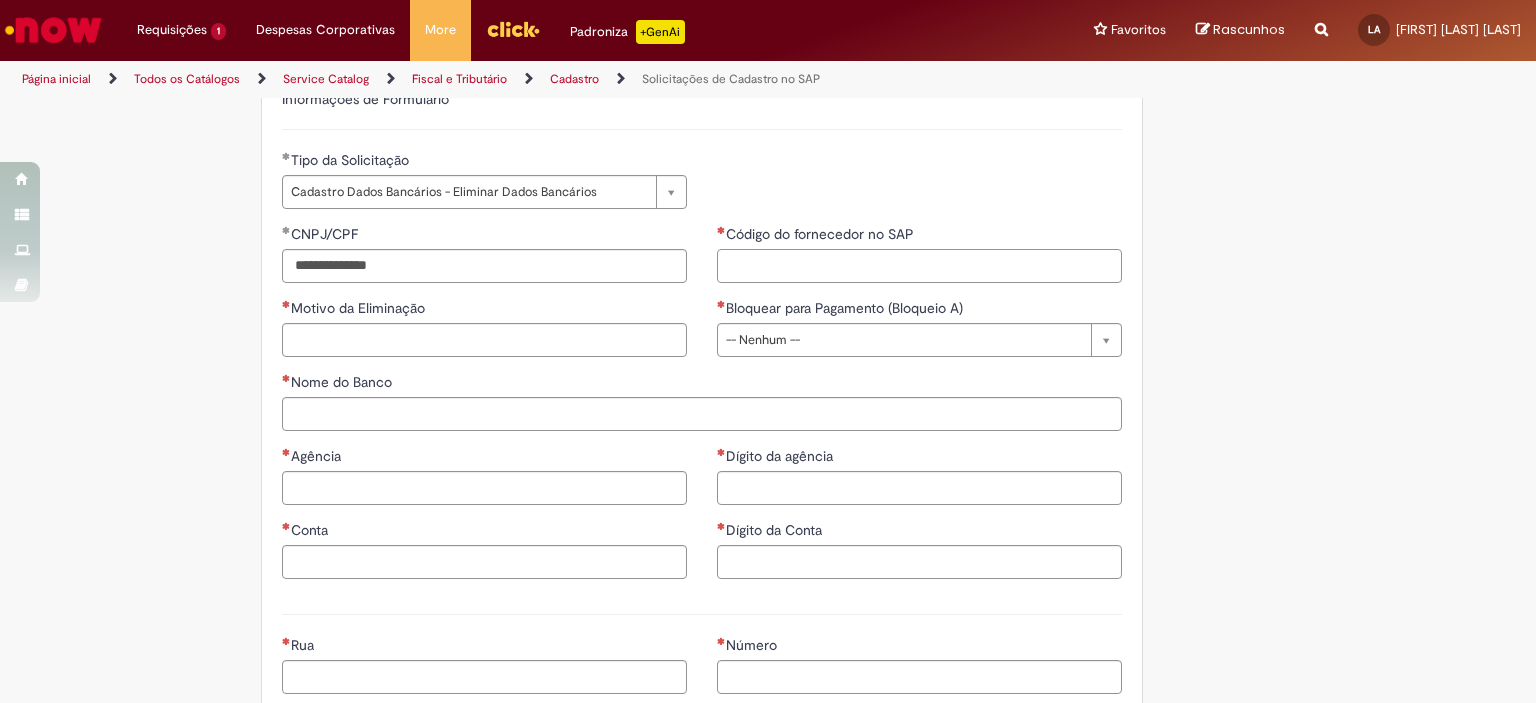 click on "Código do fornecedor no SAP" at bounding box center (919, 266) 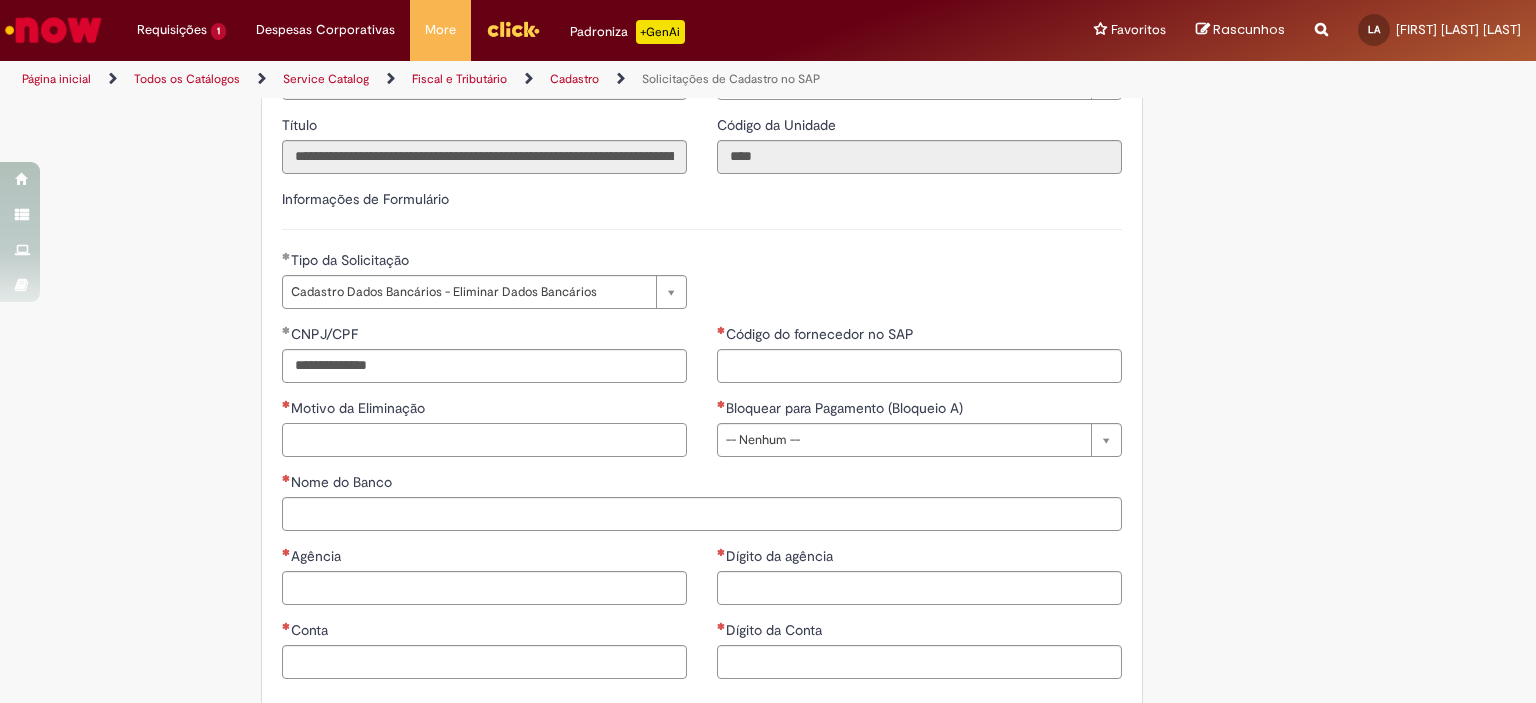 click on "Motivo da Eliminação" at bounding box center [484, 440] 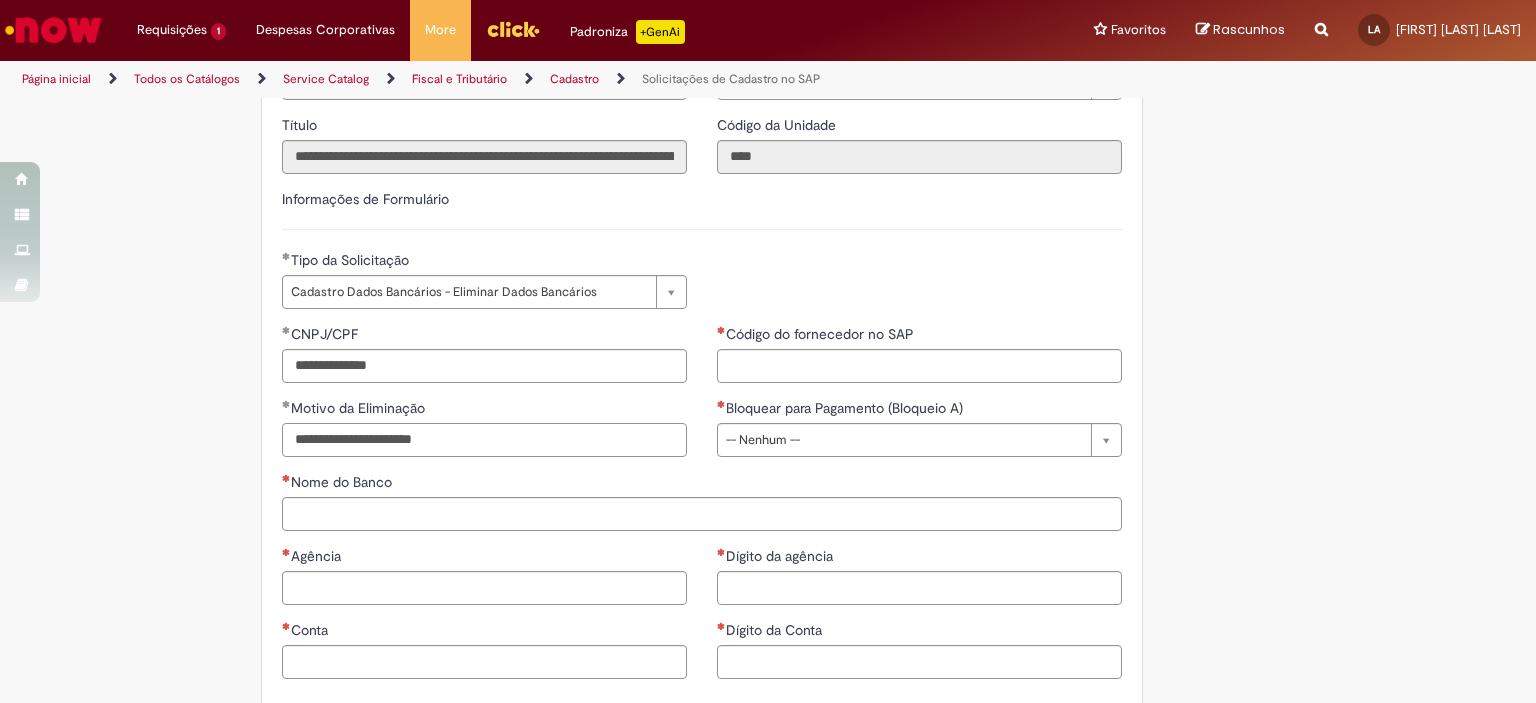 type on "**********" 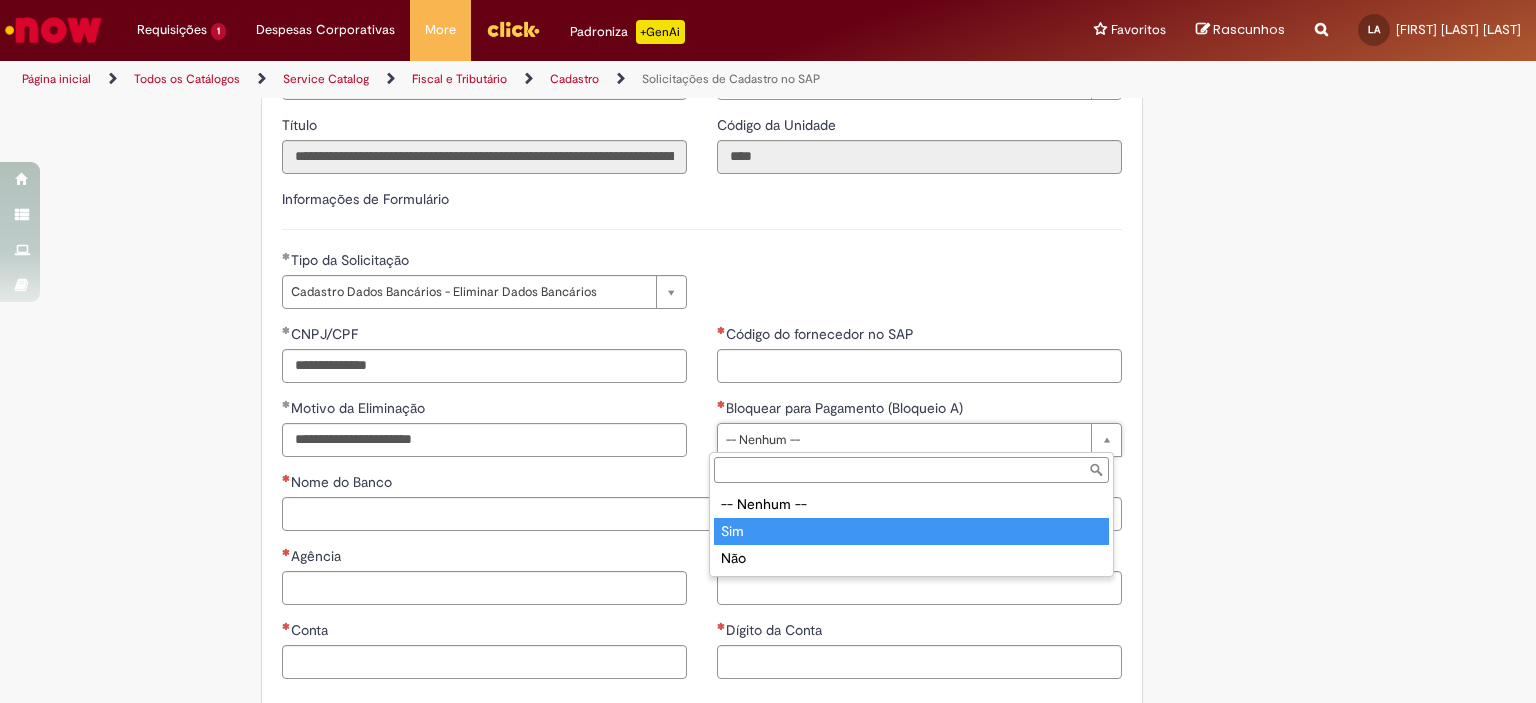 type on "***" 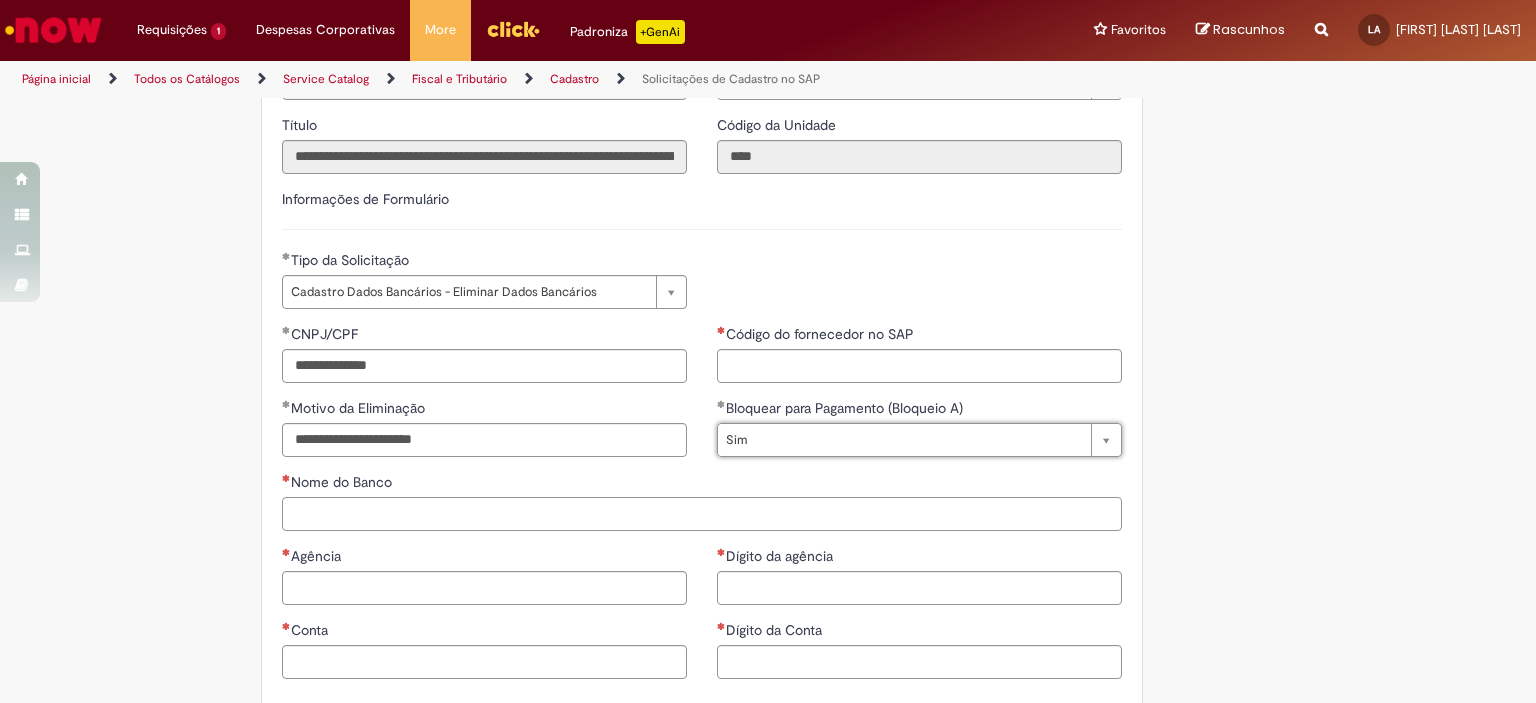 click on "Nome do Banco" at bounding box center [702, 514] 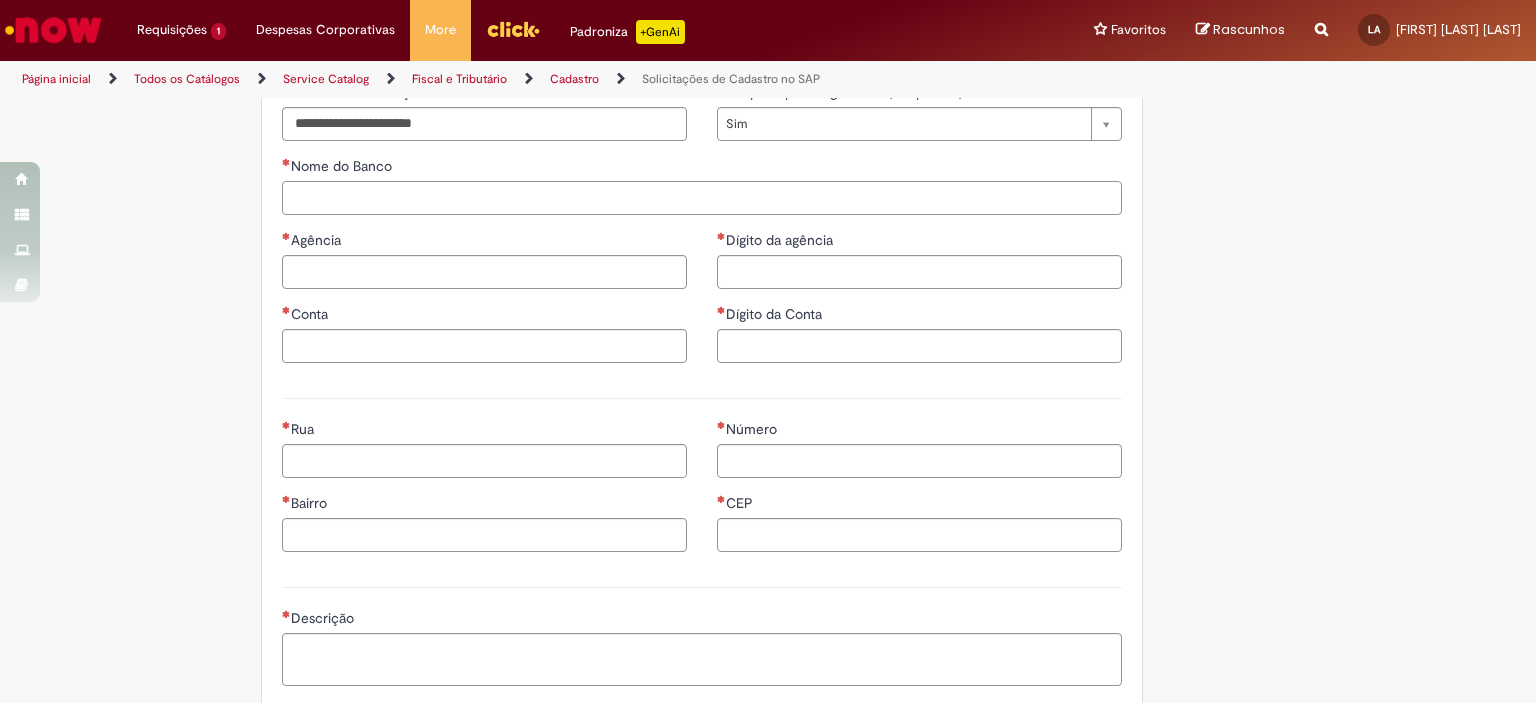 scroll, scrollTop: 716, scrollLeft: 0, axis: vertical 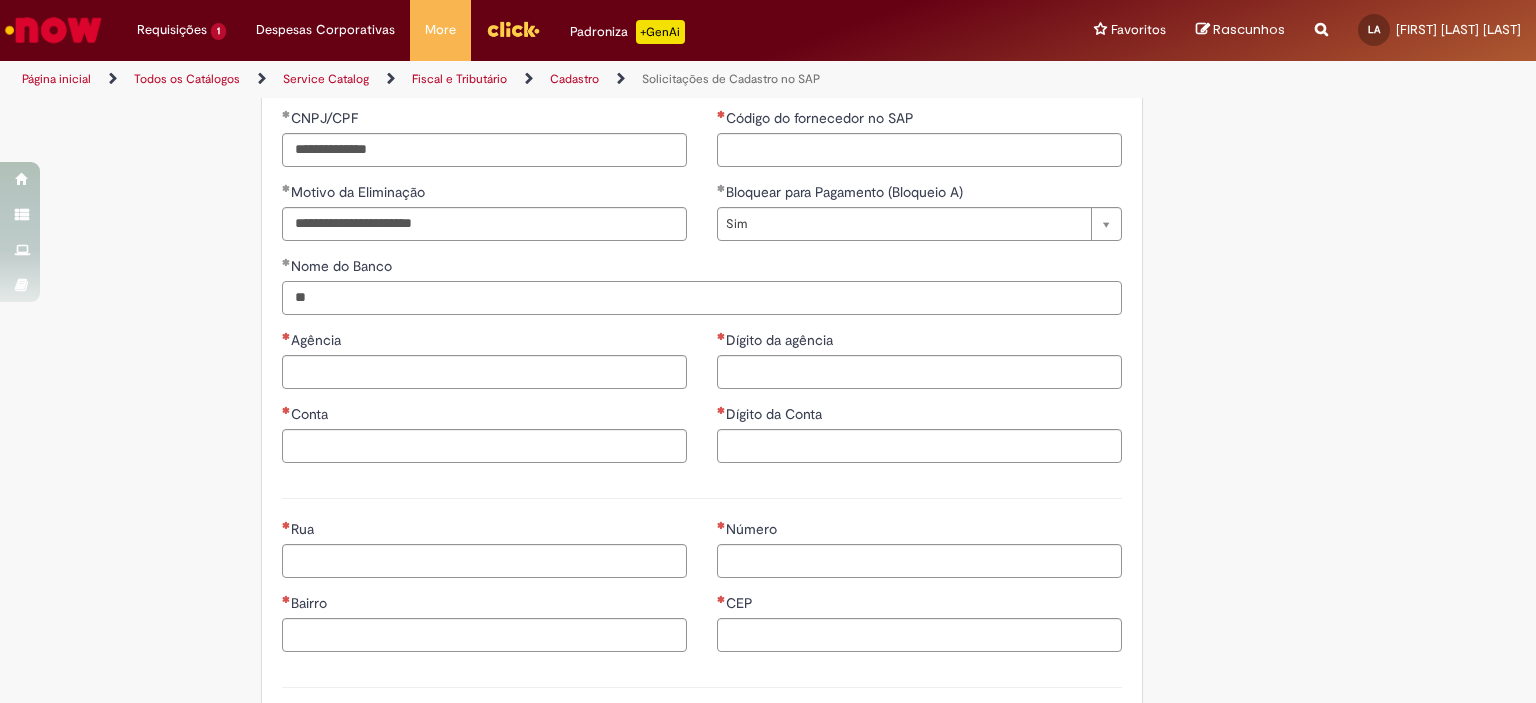 type on "*" 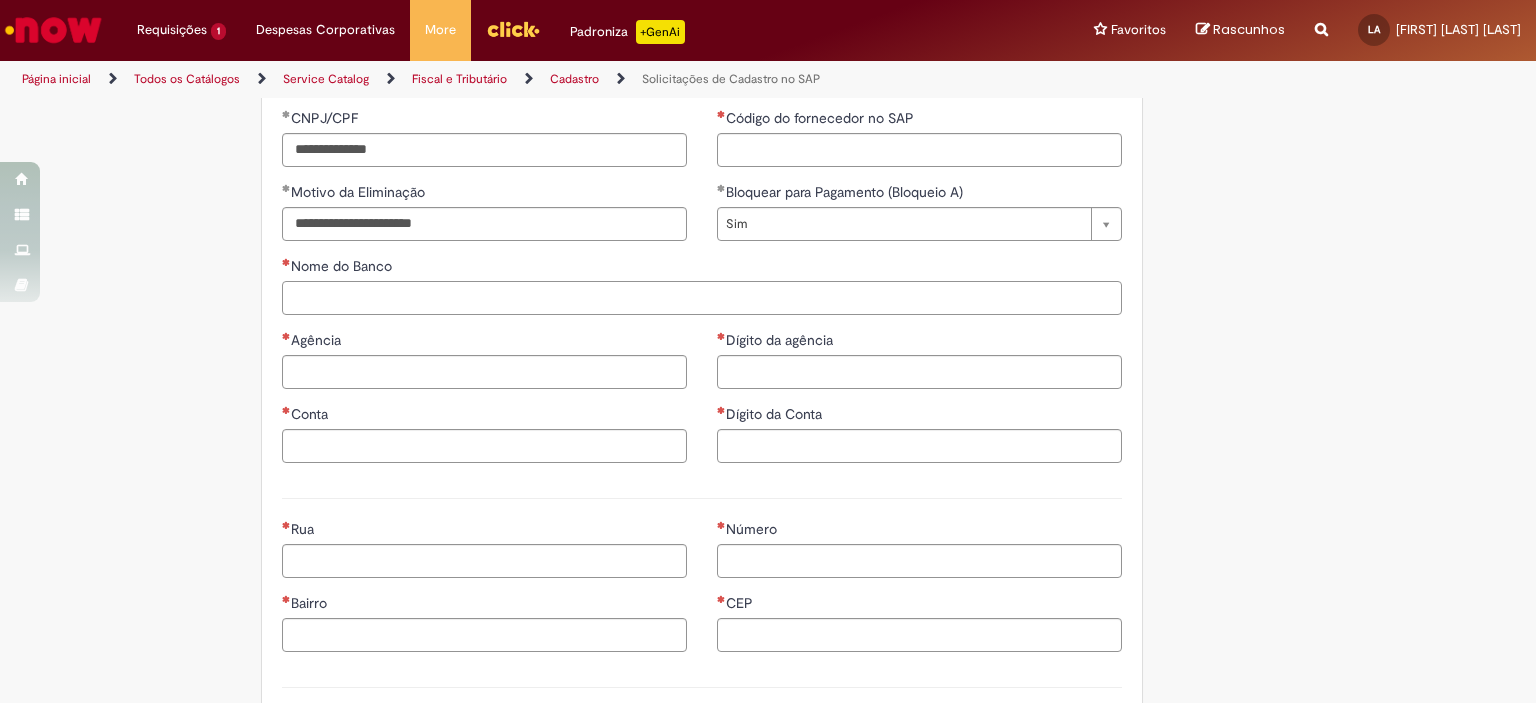 scroll, scrollTop: 616, scrollLeft: 0, axis: vertical 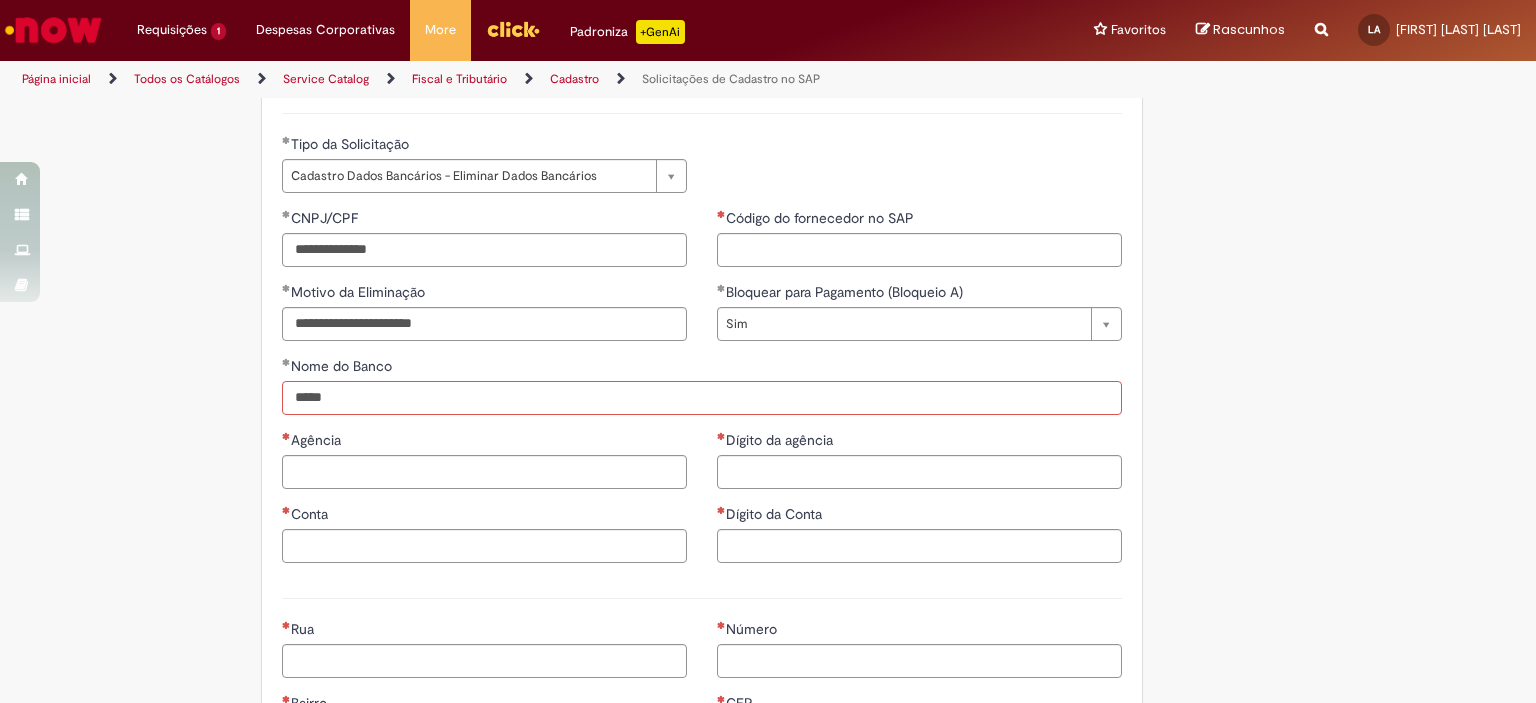 type on "*****" 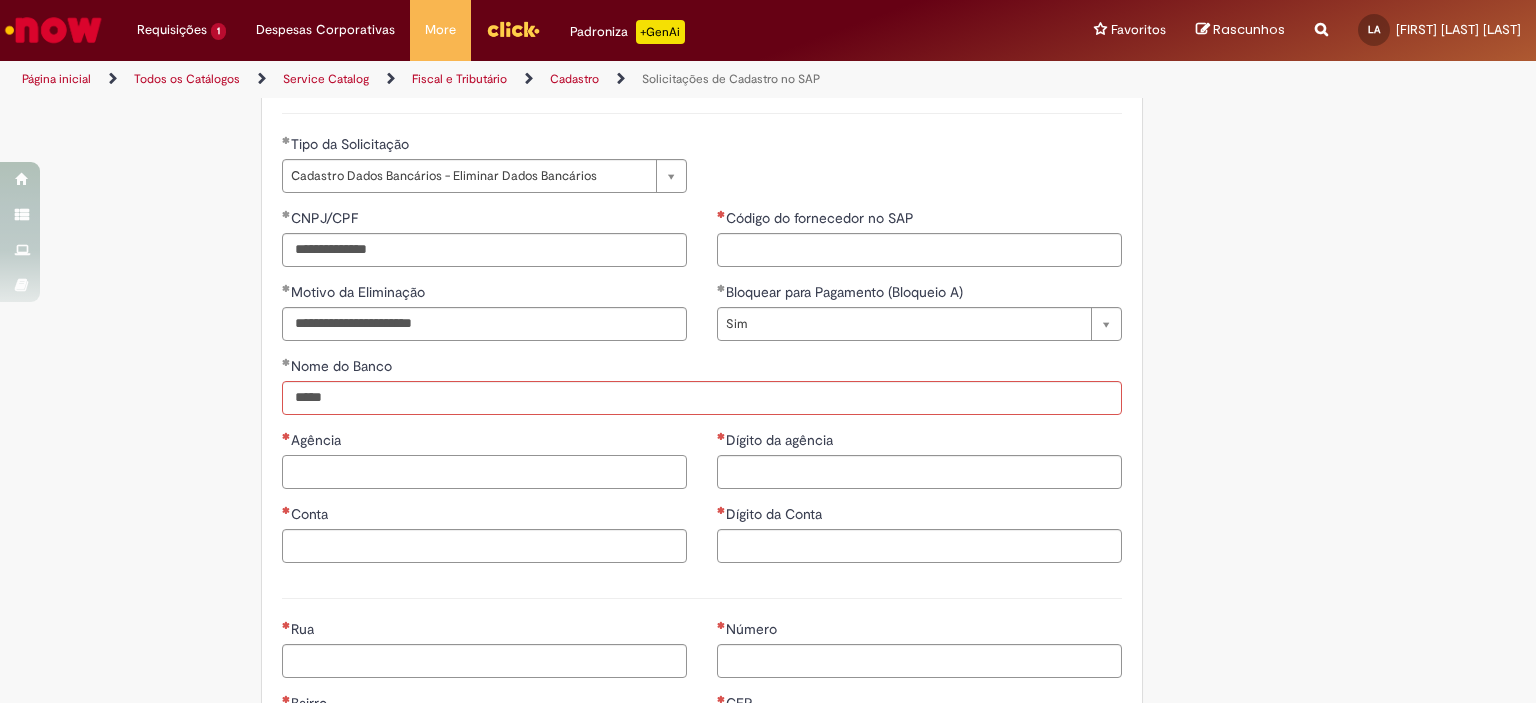 click on "Agência" at bounding box center [484, 472] 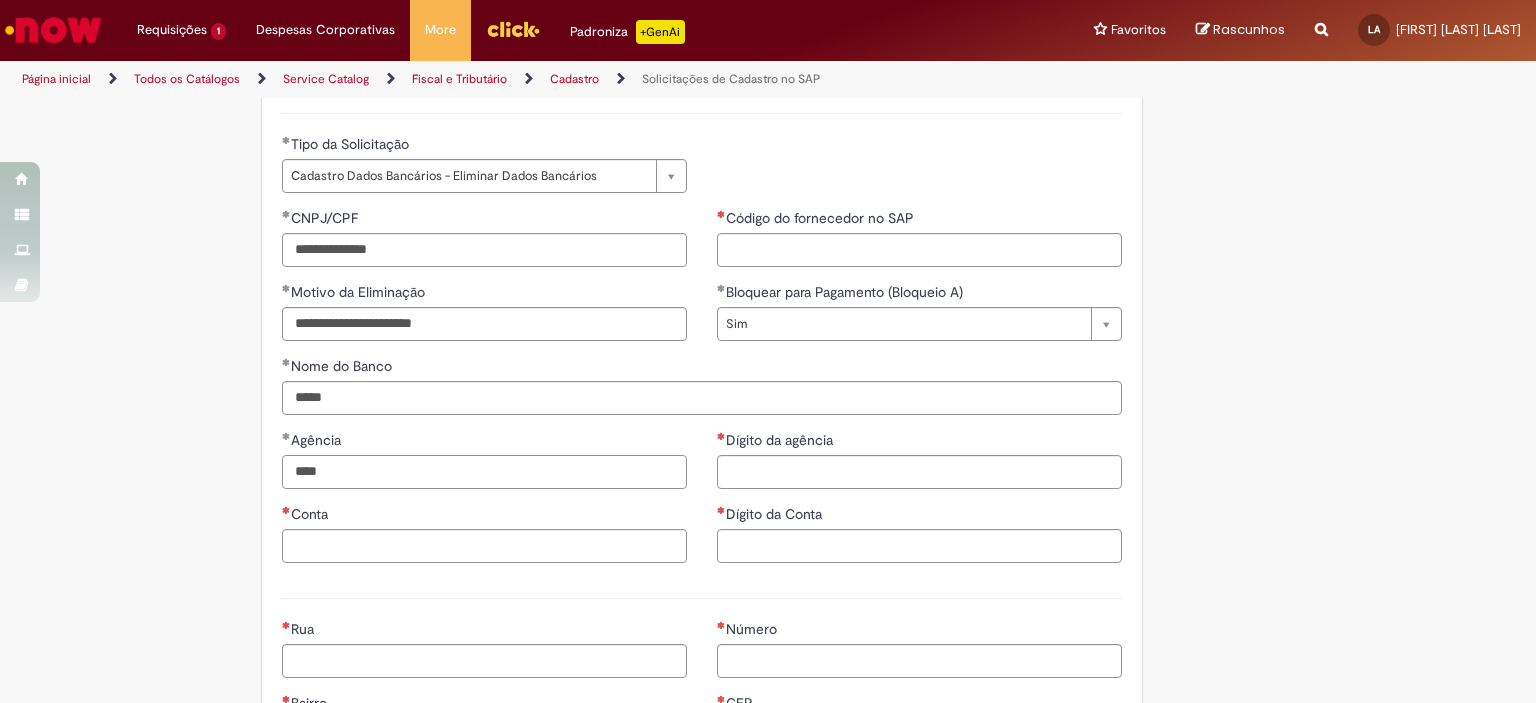 type on "****" 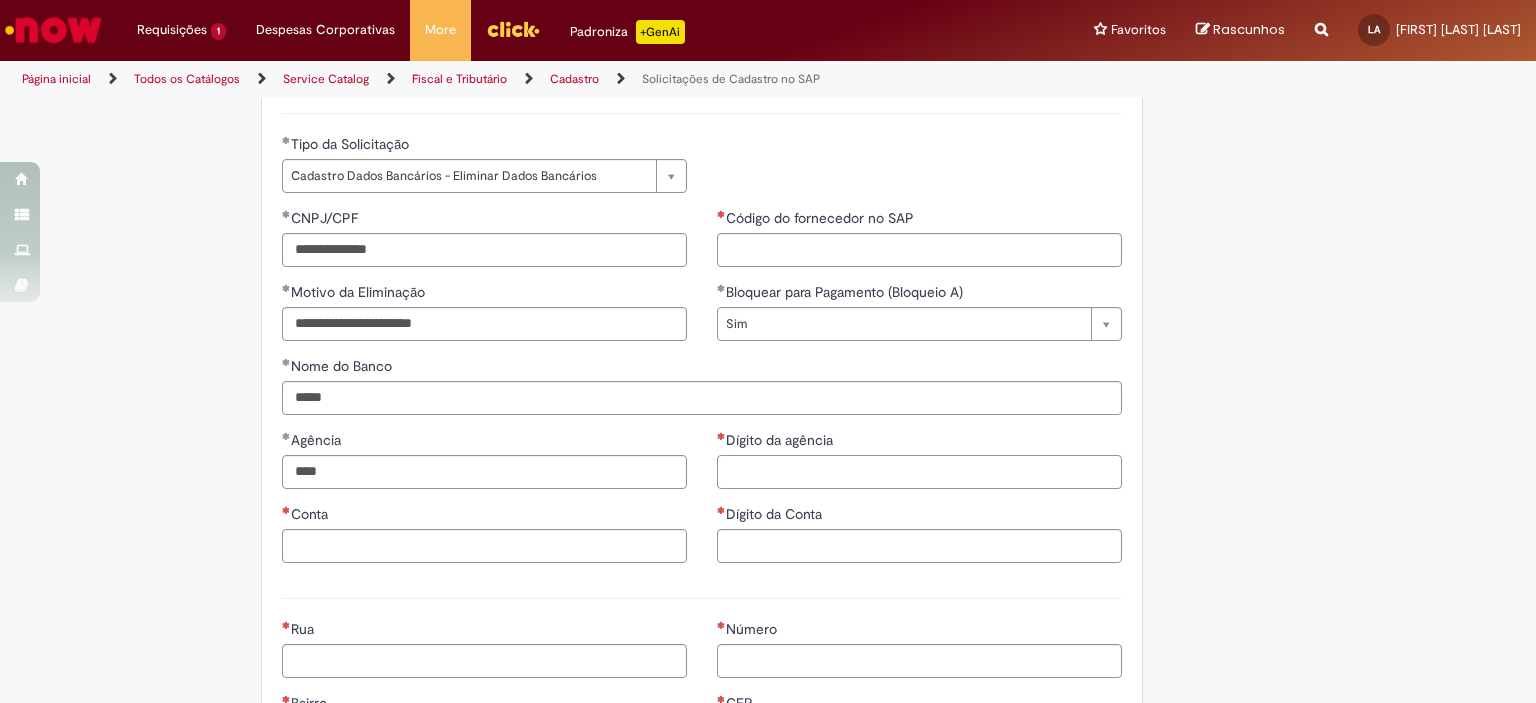 click on "Dígito da agência" at bounding box center [919, 472] 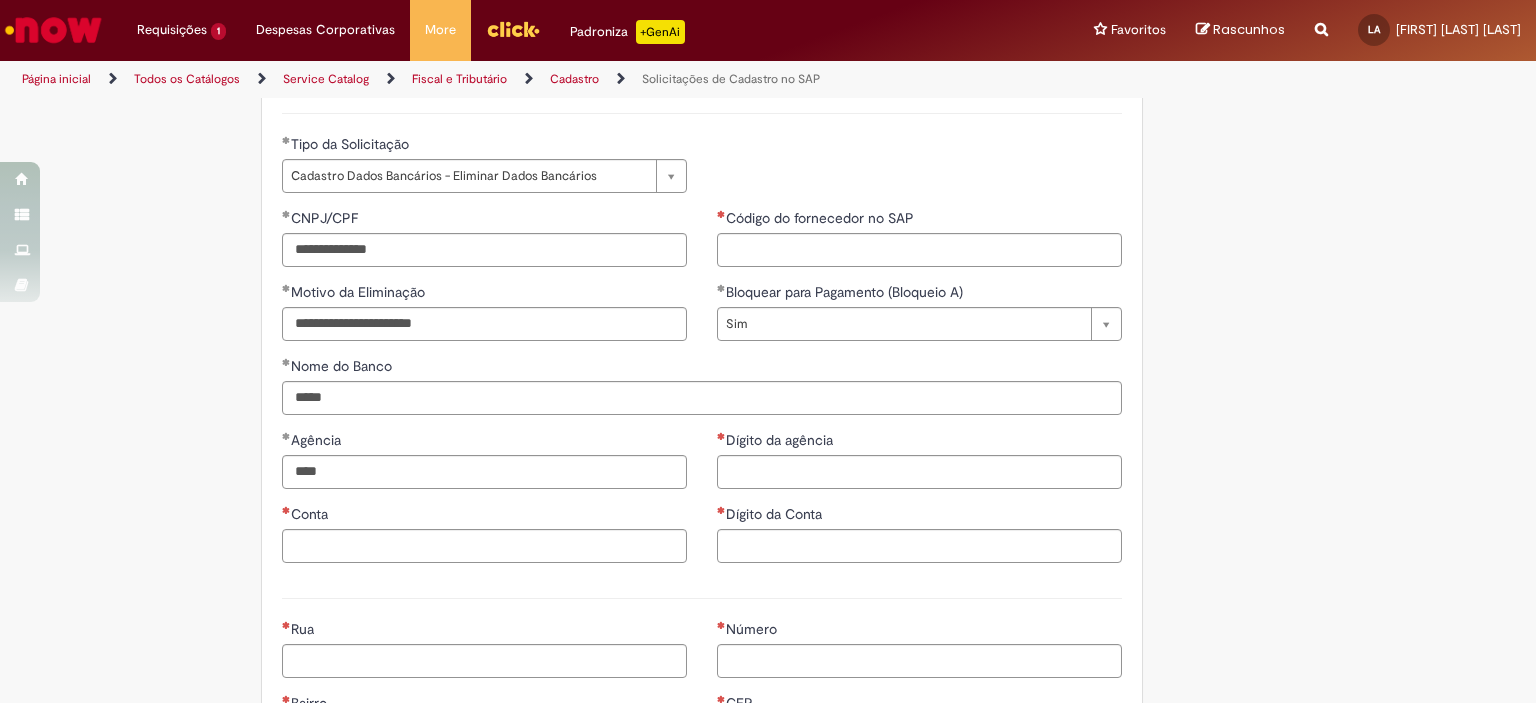 scroll, scrollTop: 616, scrollLeft: 0, axis: vertical 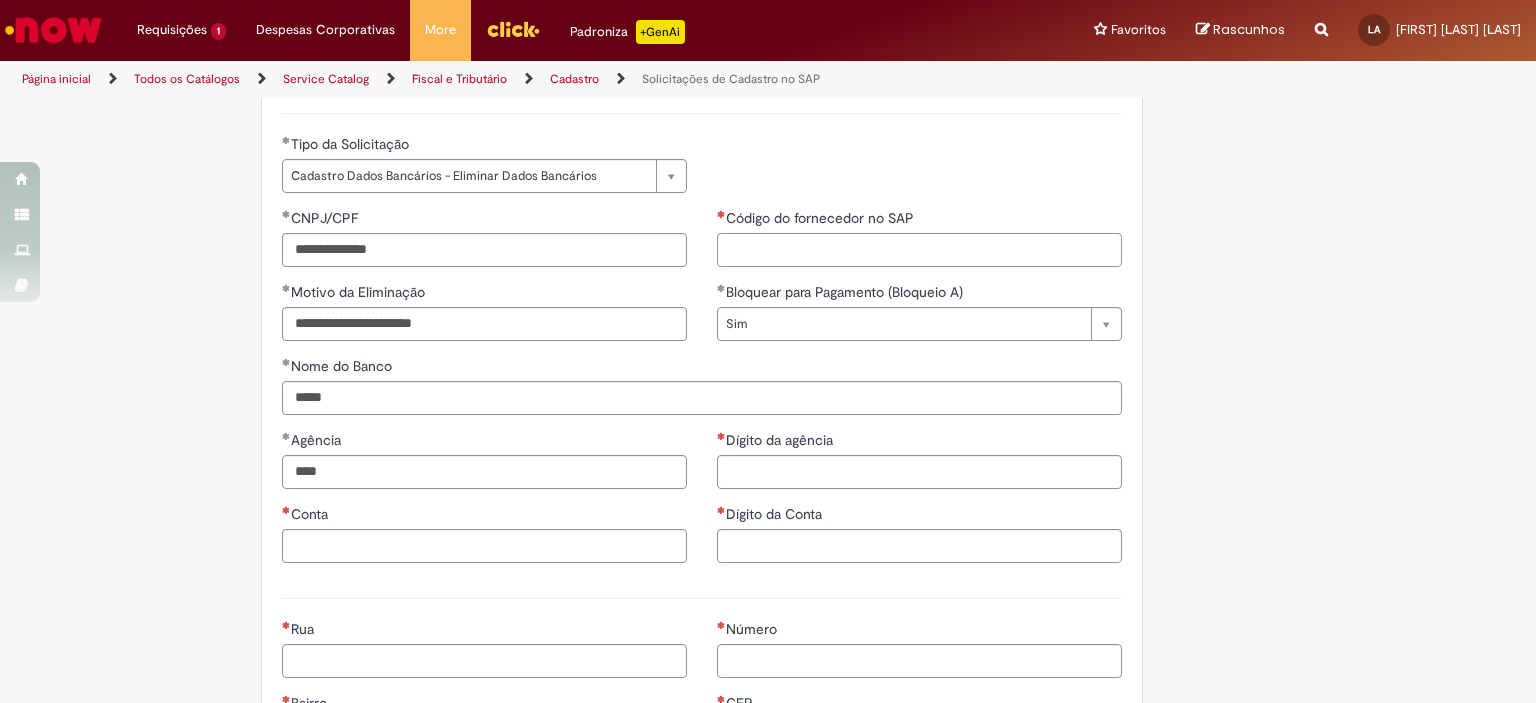 click on "Código do fornecedor no SAP" at bounding box center (919, 250) 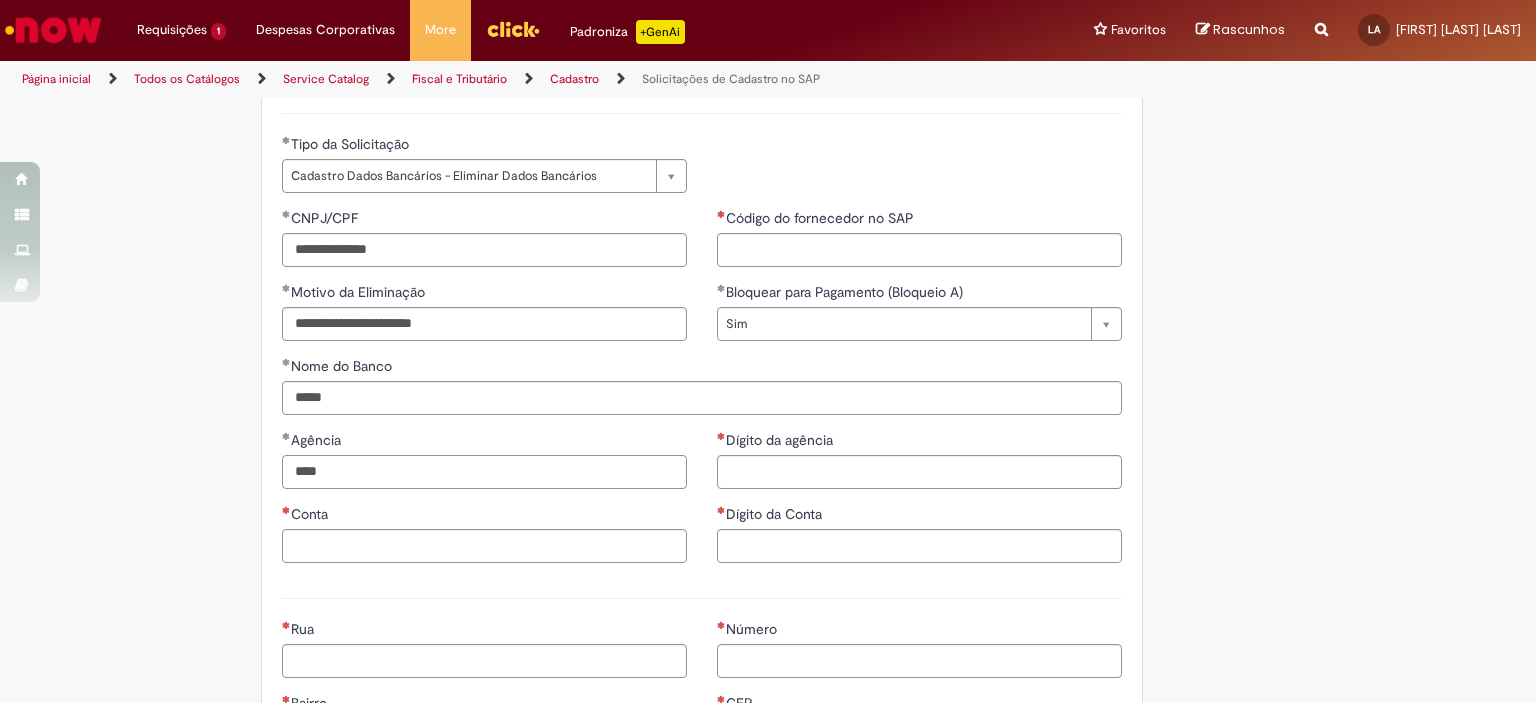 click on "****" at bounding box center (484, 472) 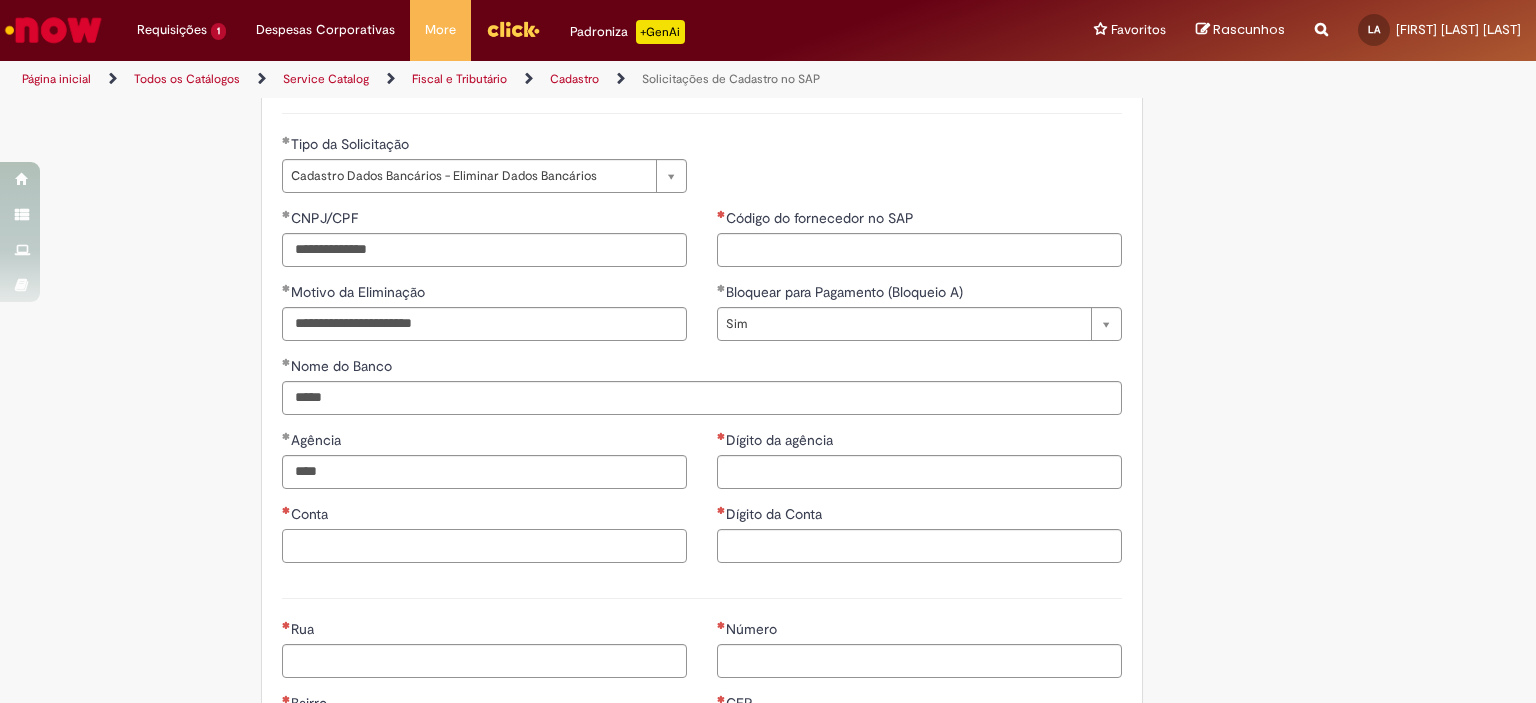 click on "Conta" at bounding box center [484, 546] 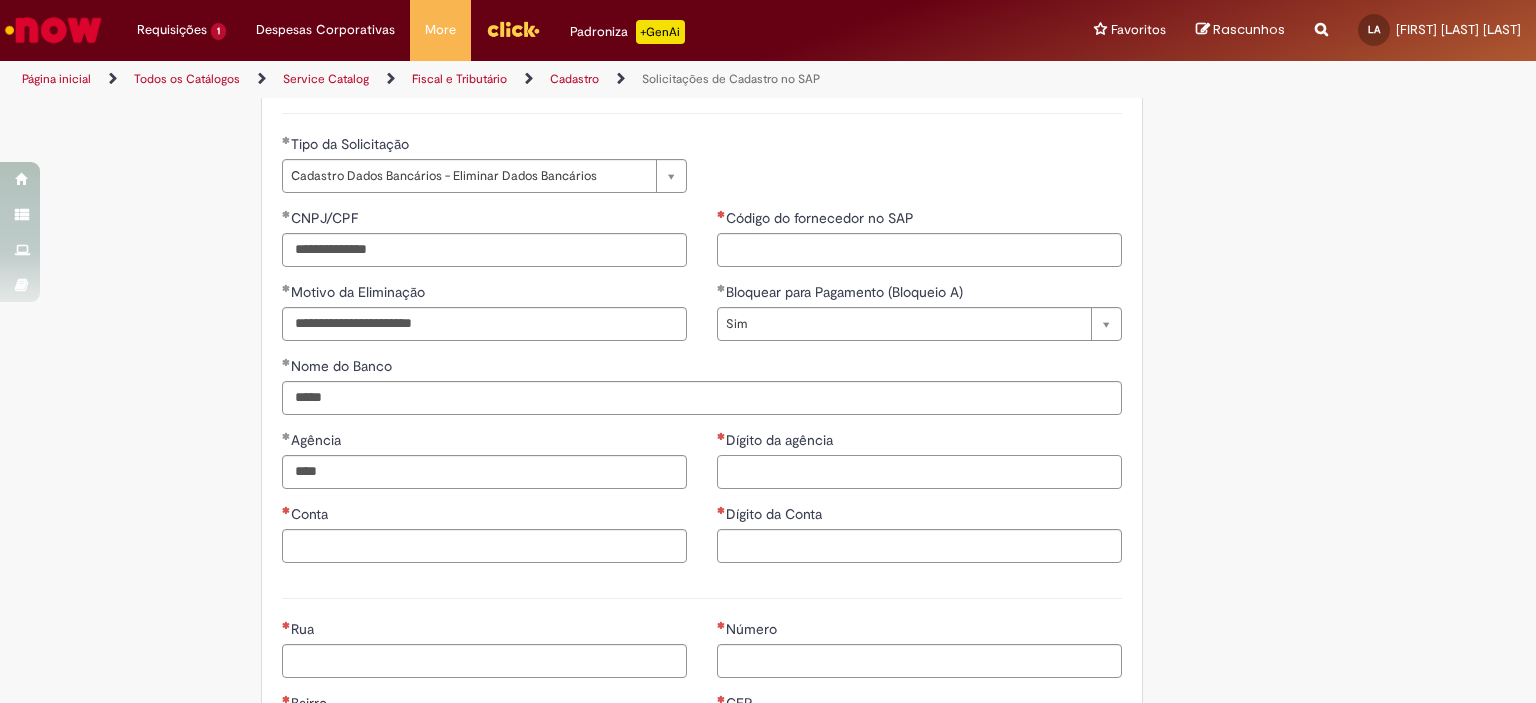 click on "Dígito da agência" at bounding box center [919, 472] 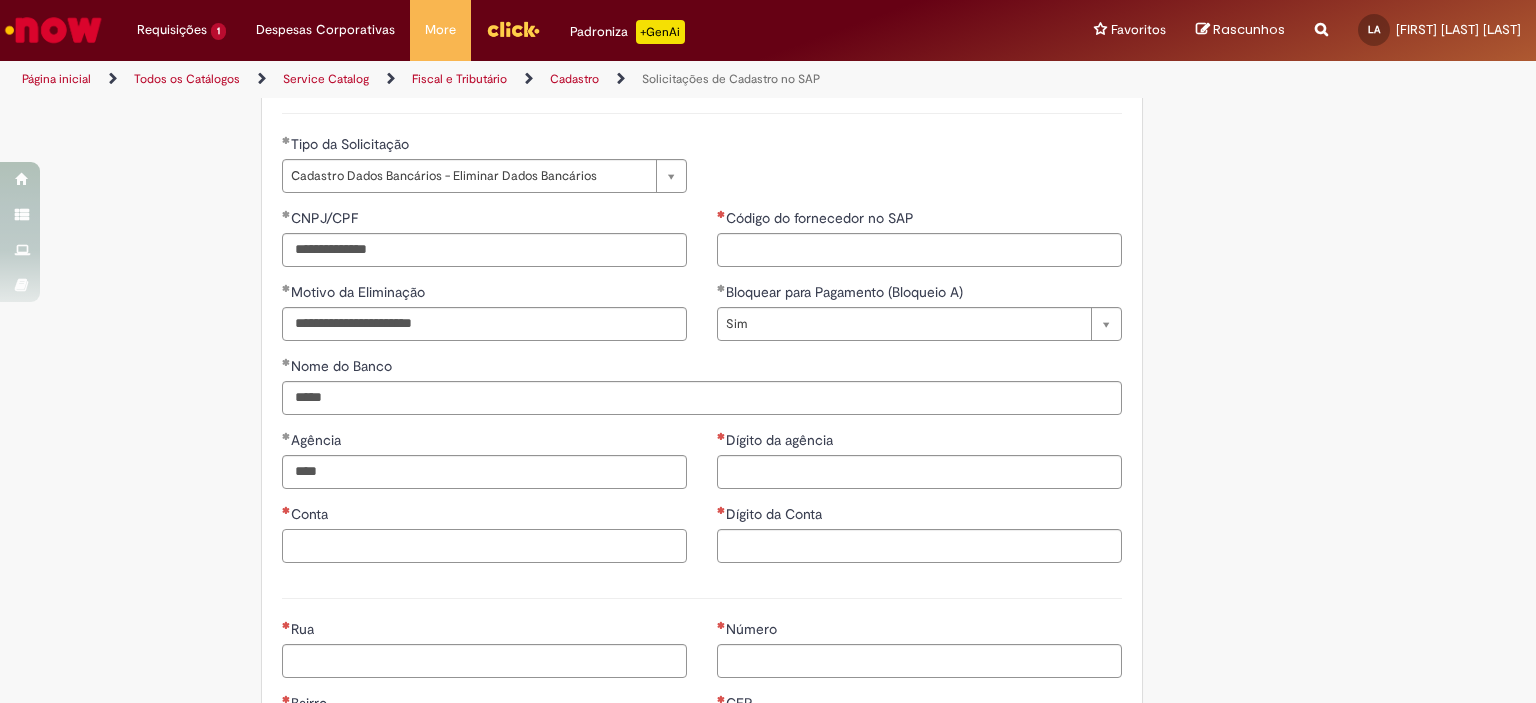 click on "Conta" at bounding box center (484, 546) 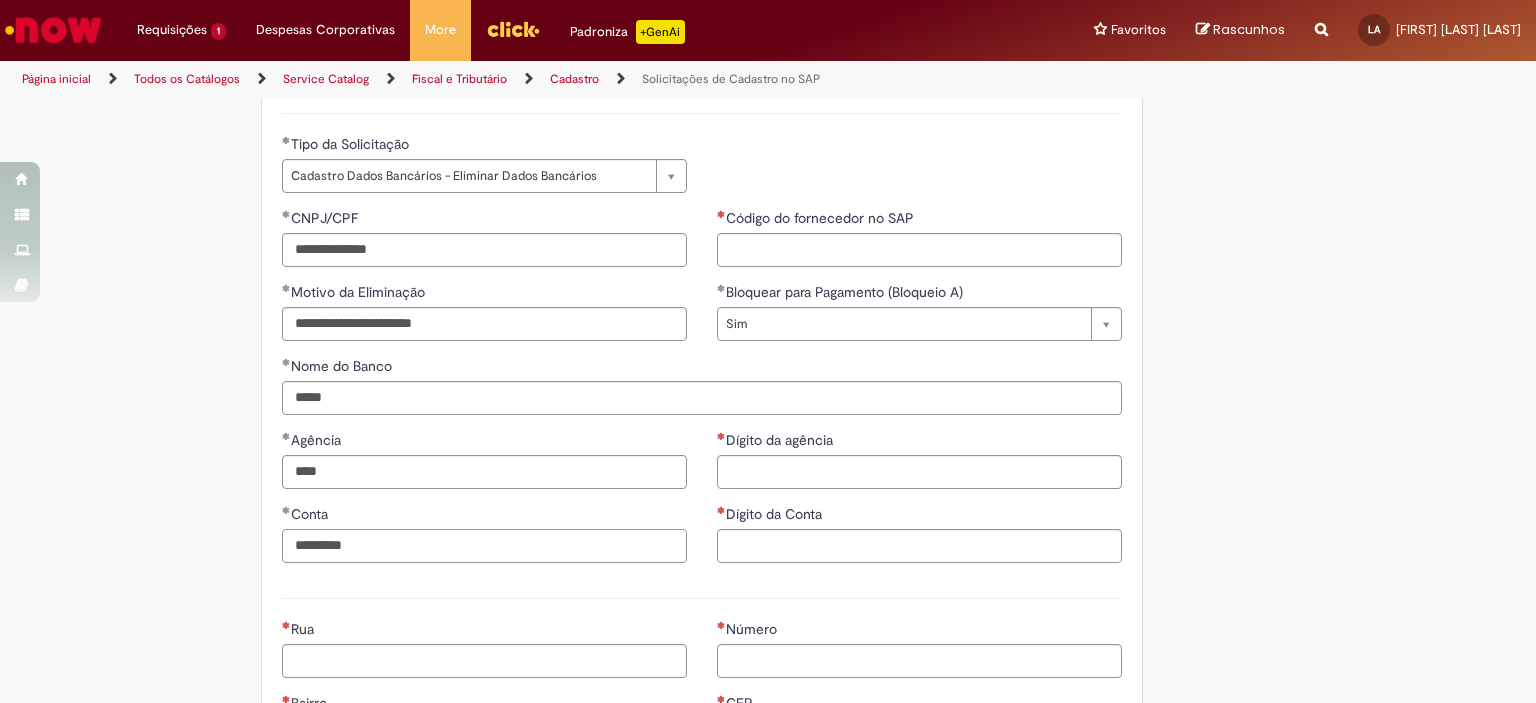 type on "*********" 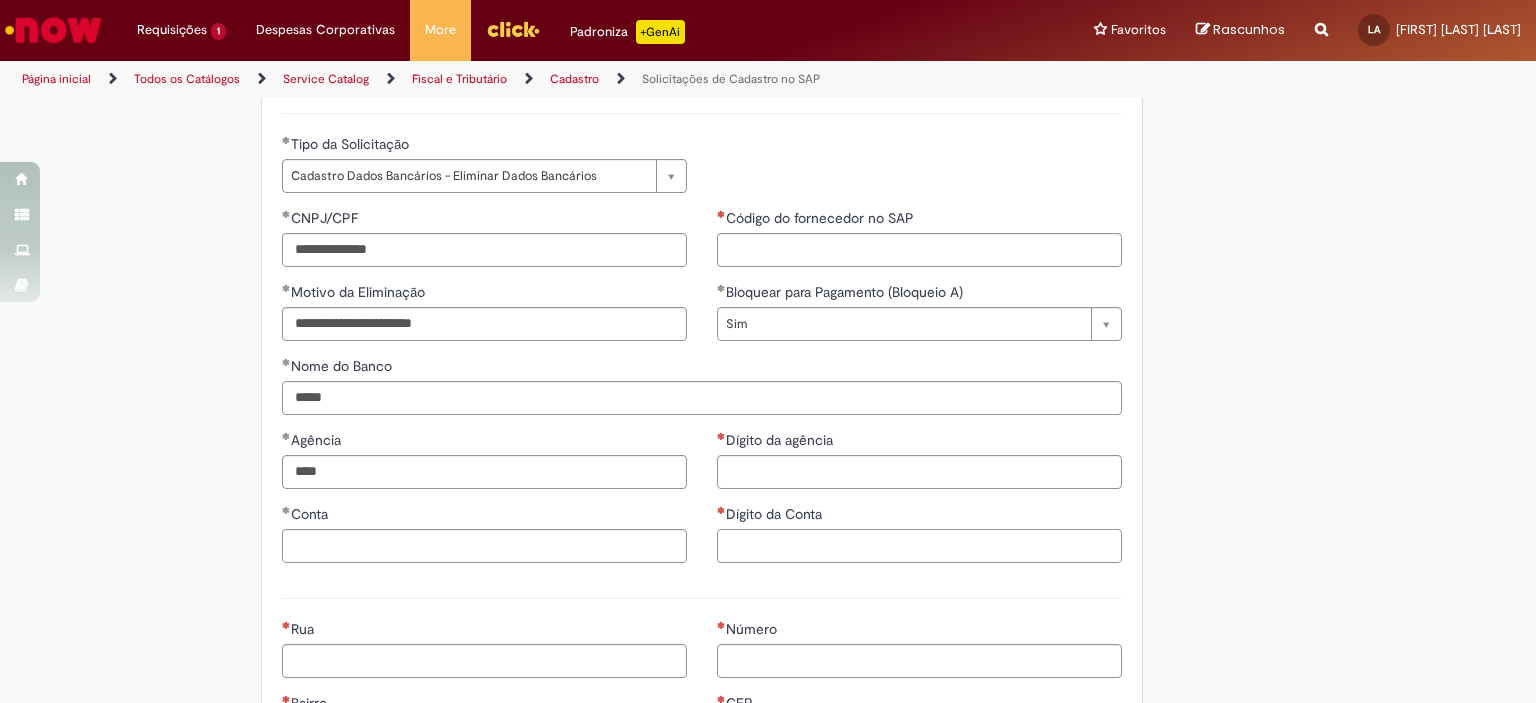 click on "Dígito da Conta" at bounding box center [919, 546] 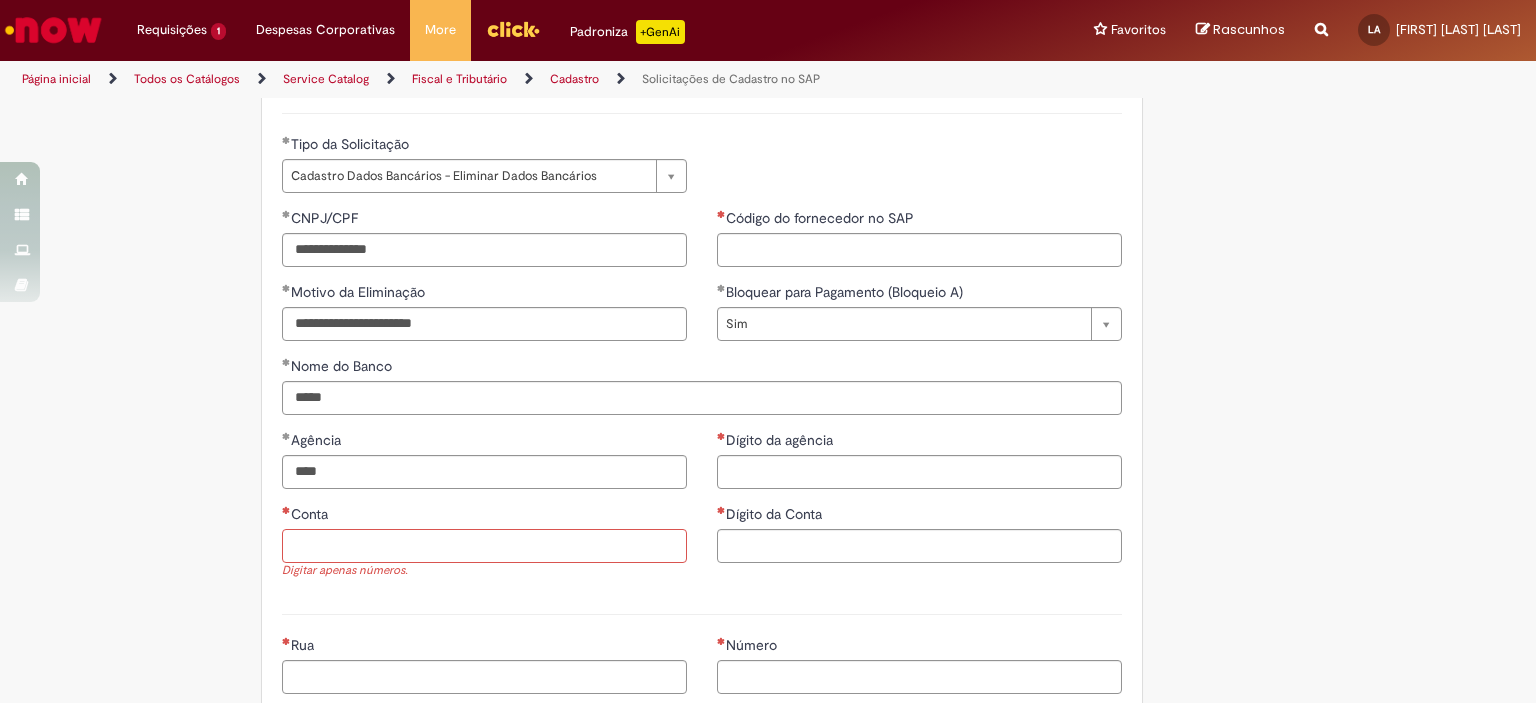 click on "Conta" at bounding box center [484, 546] 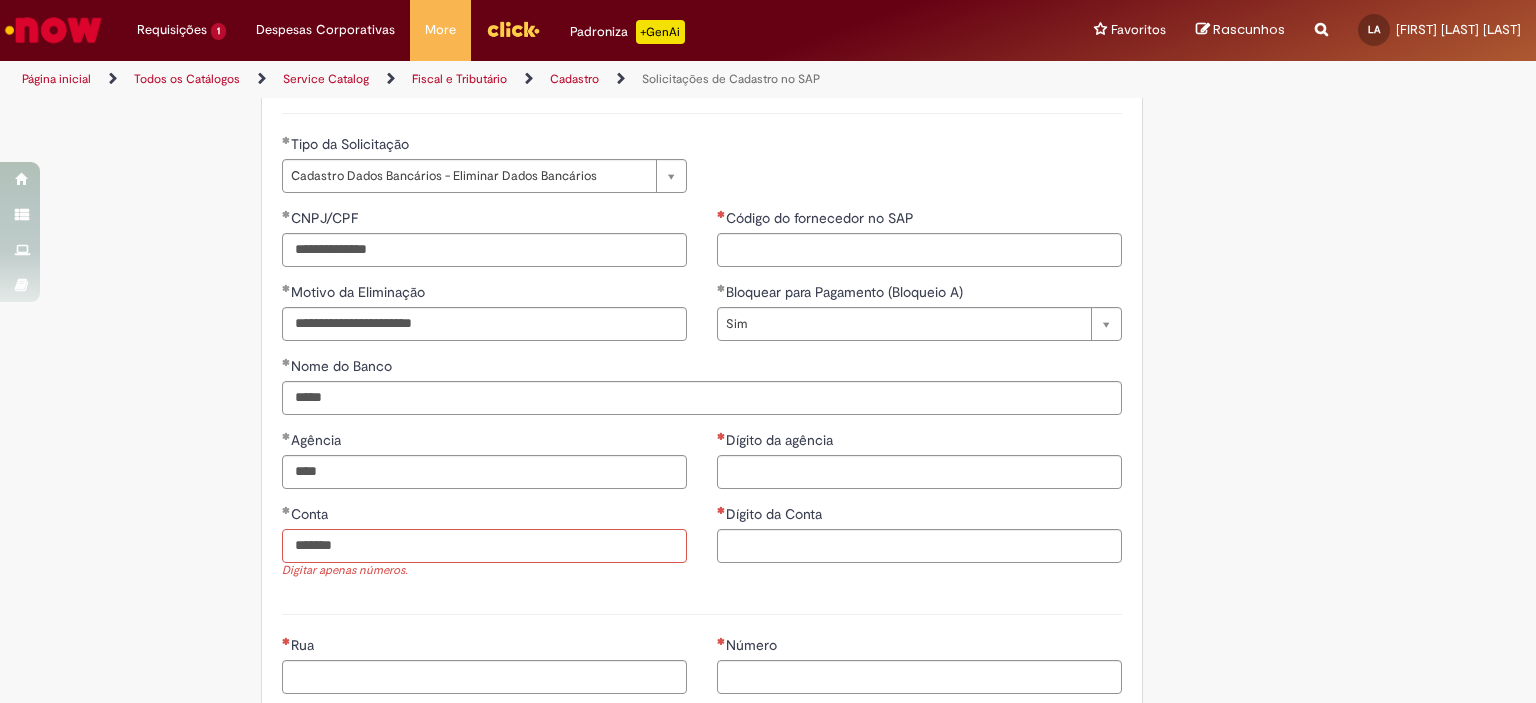 type on "*******" 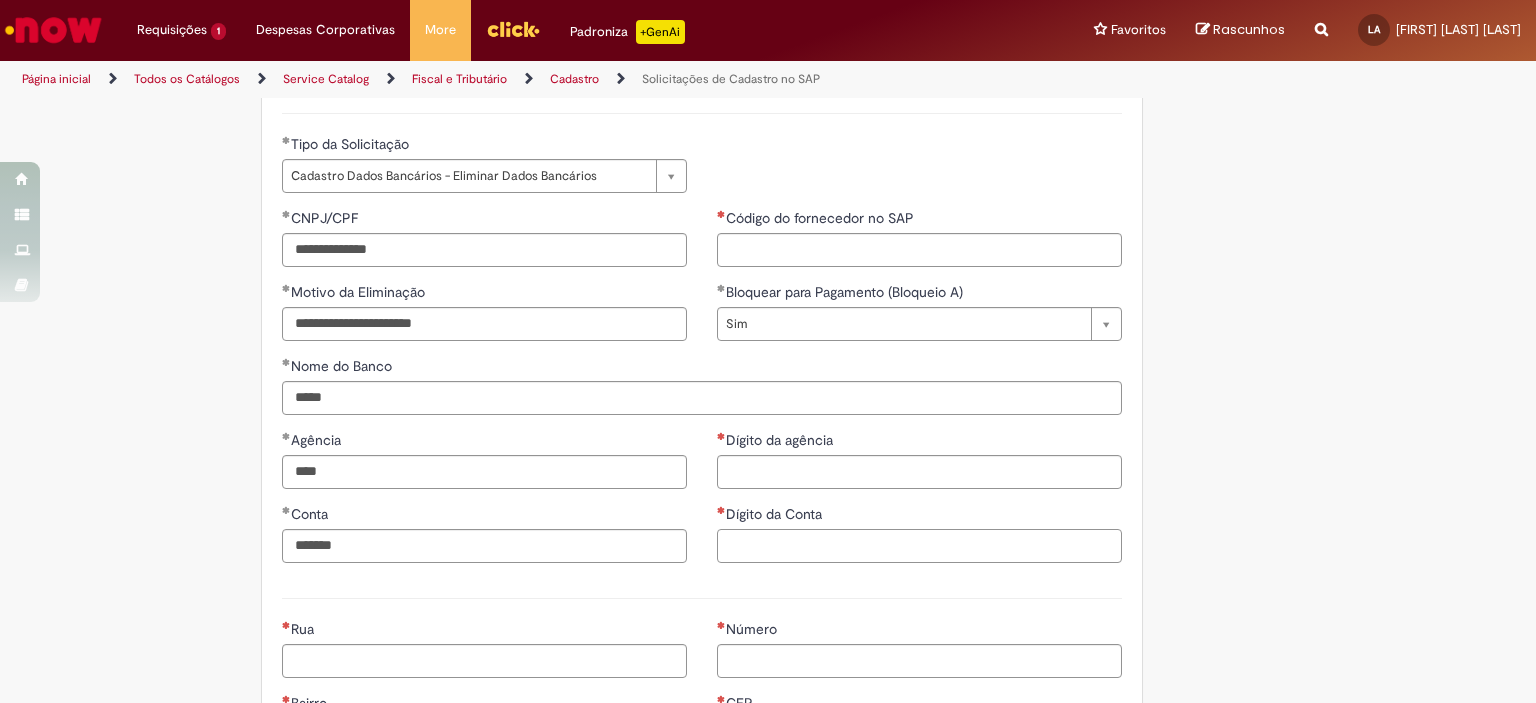 click on "Dígito da Conta" at bounding box center (919, 546) 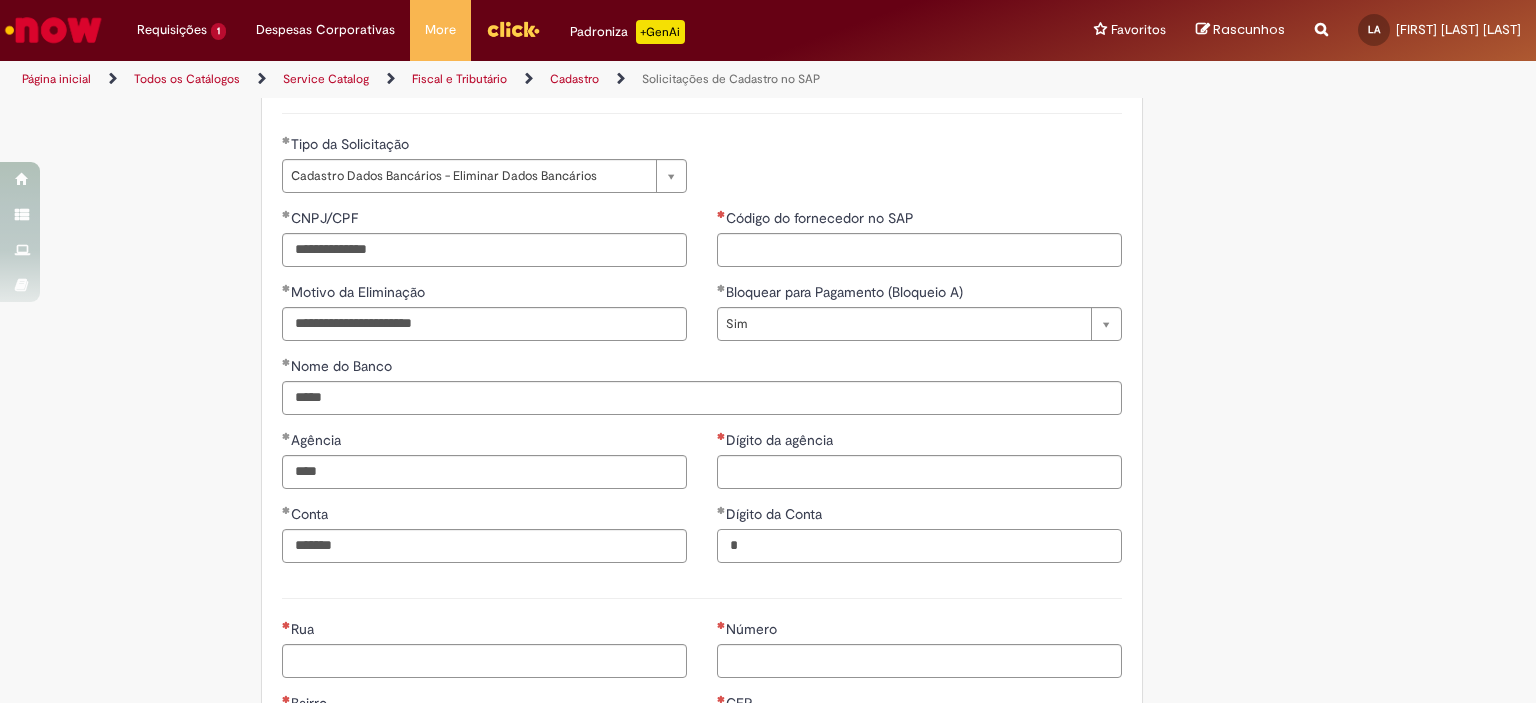 type on "*" 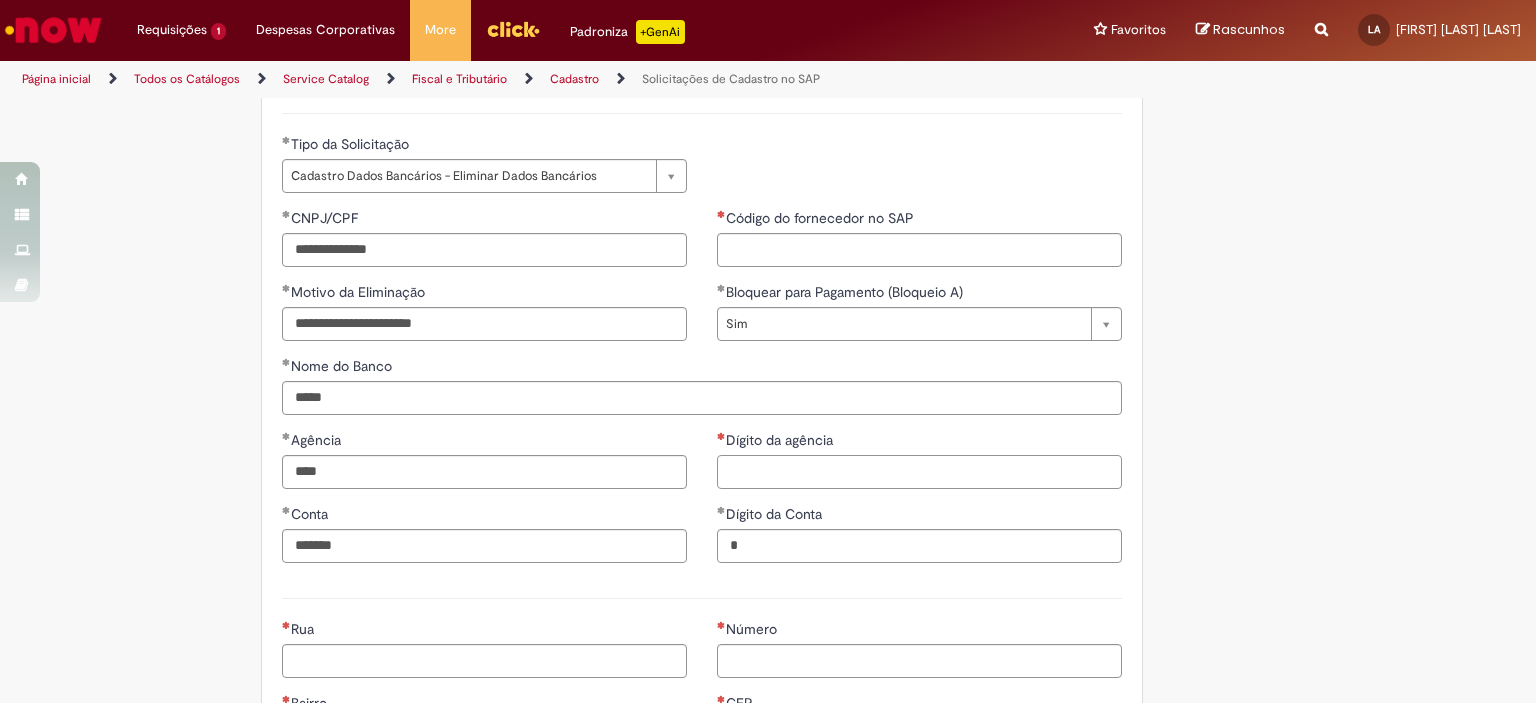 click on "Dígito da agência" at bounding box center (919, 472) 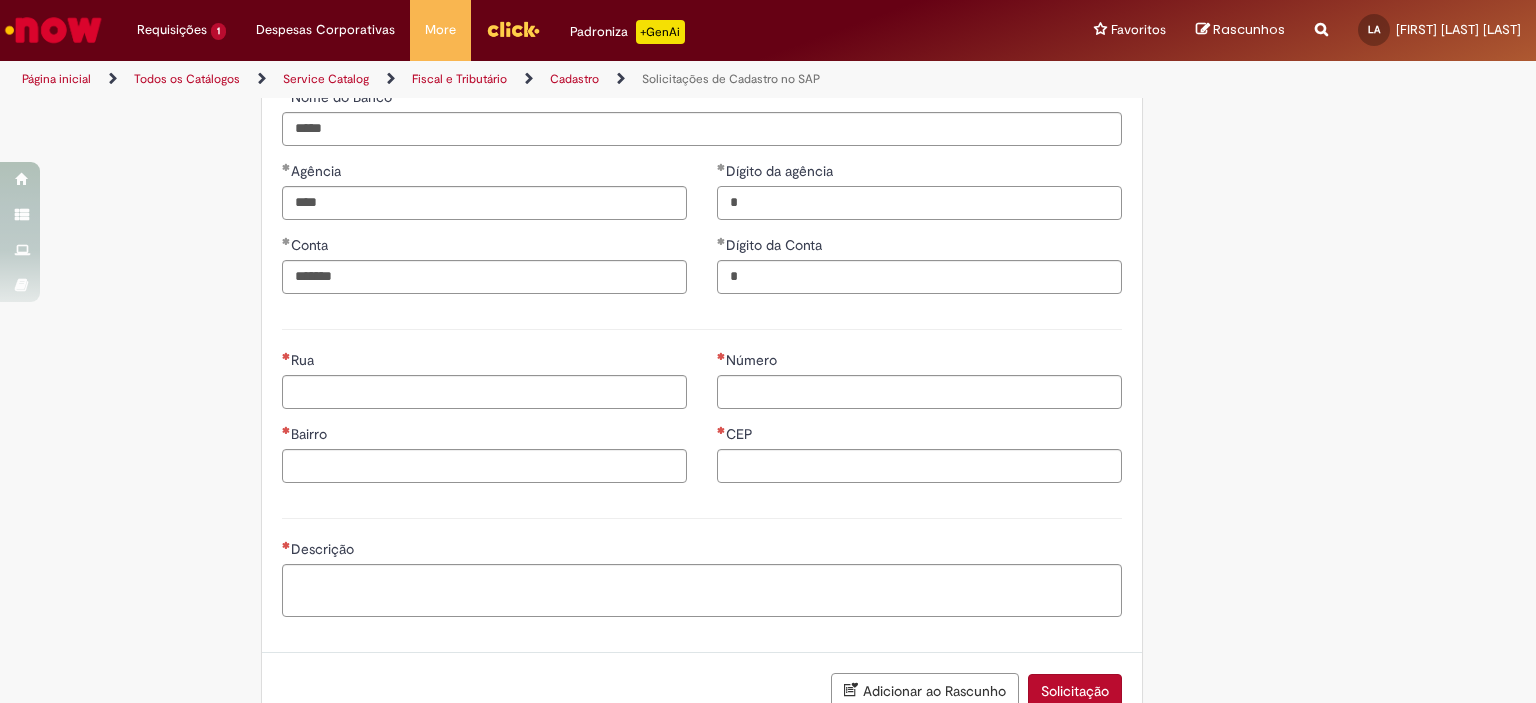 scroll, scrollTop: 884, scrollLeft: 0, axis: vertical 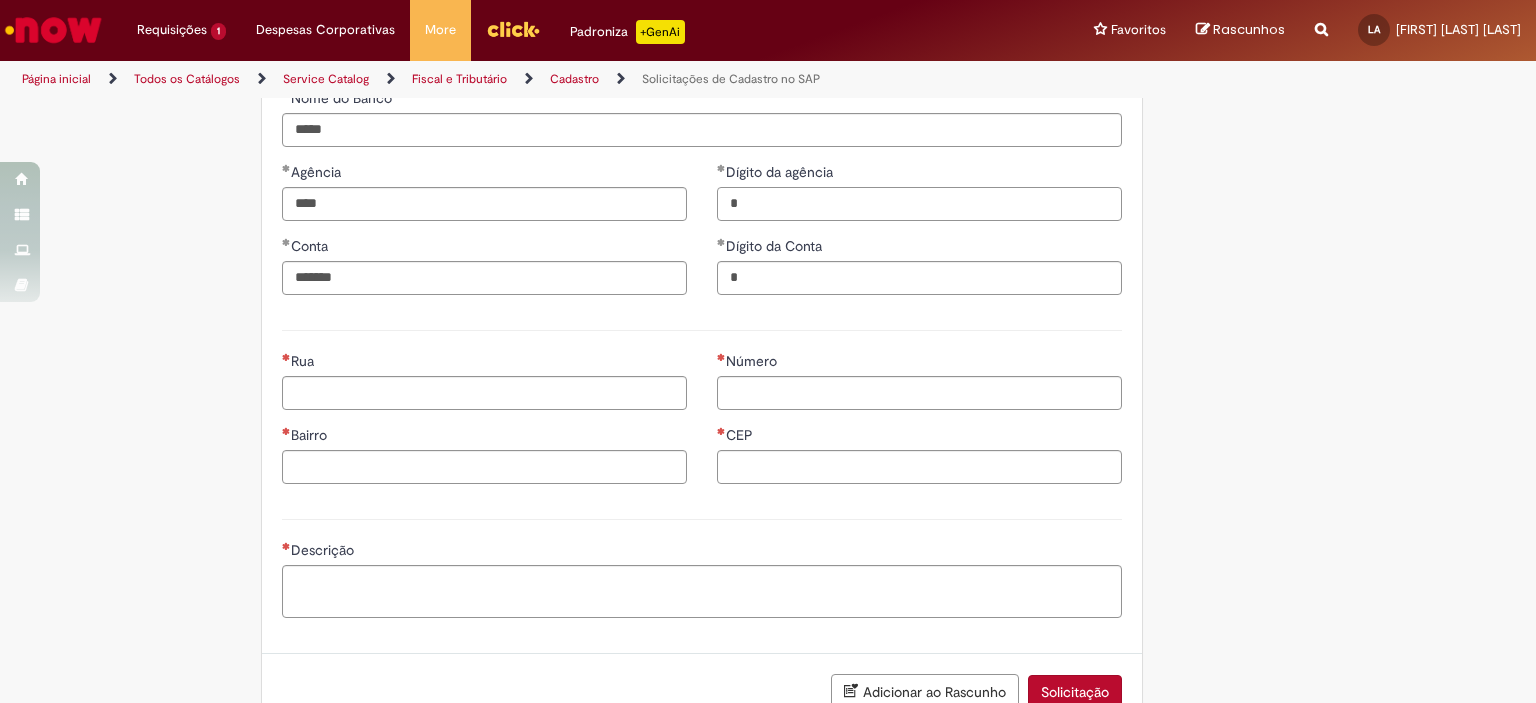 type on "*" 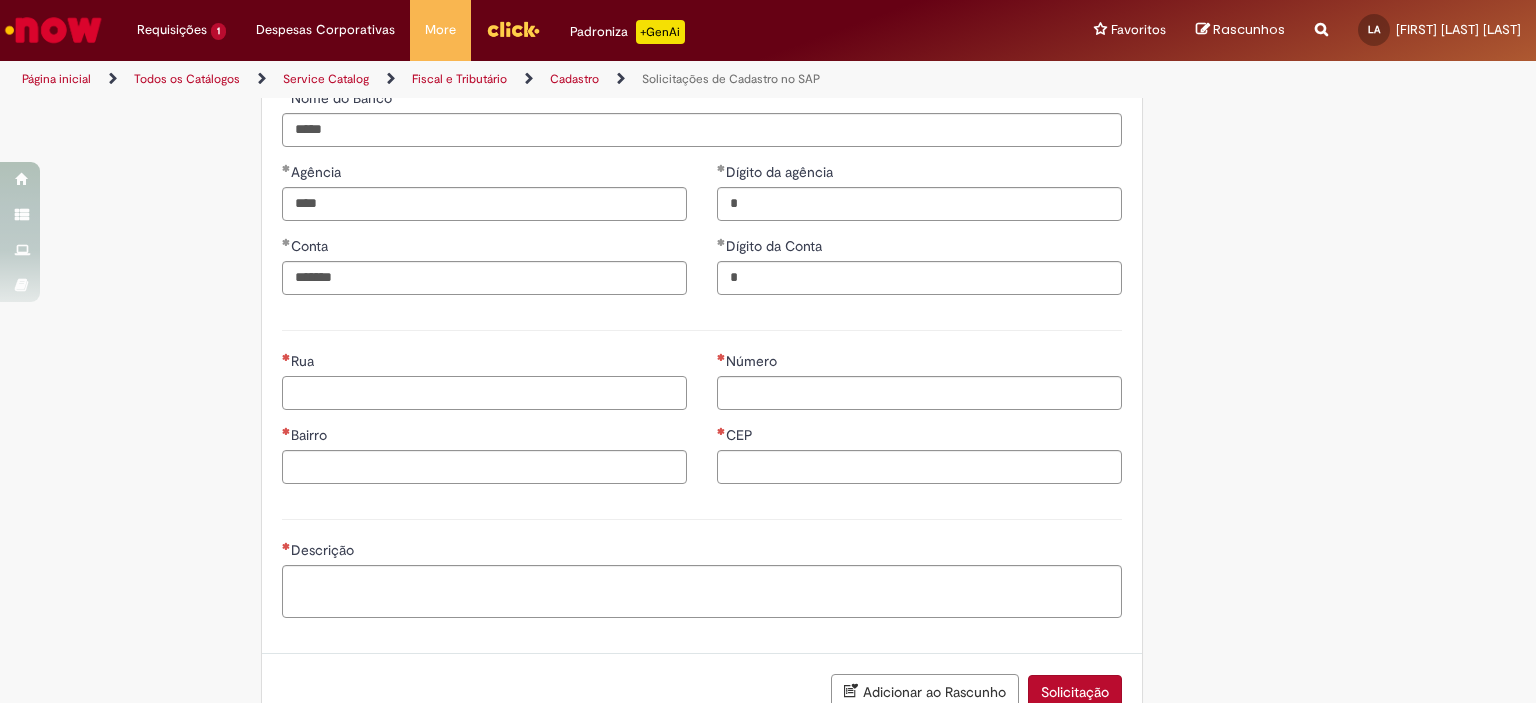 click on "Rua" at bounding box center (484, 393) 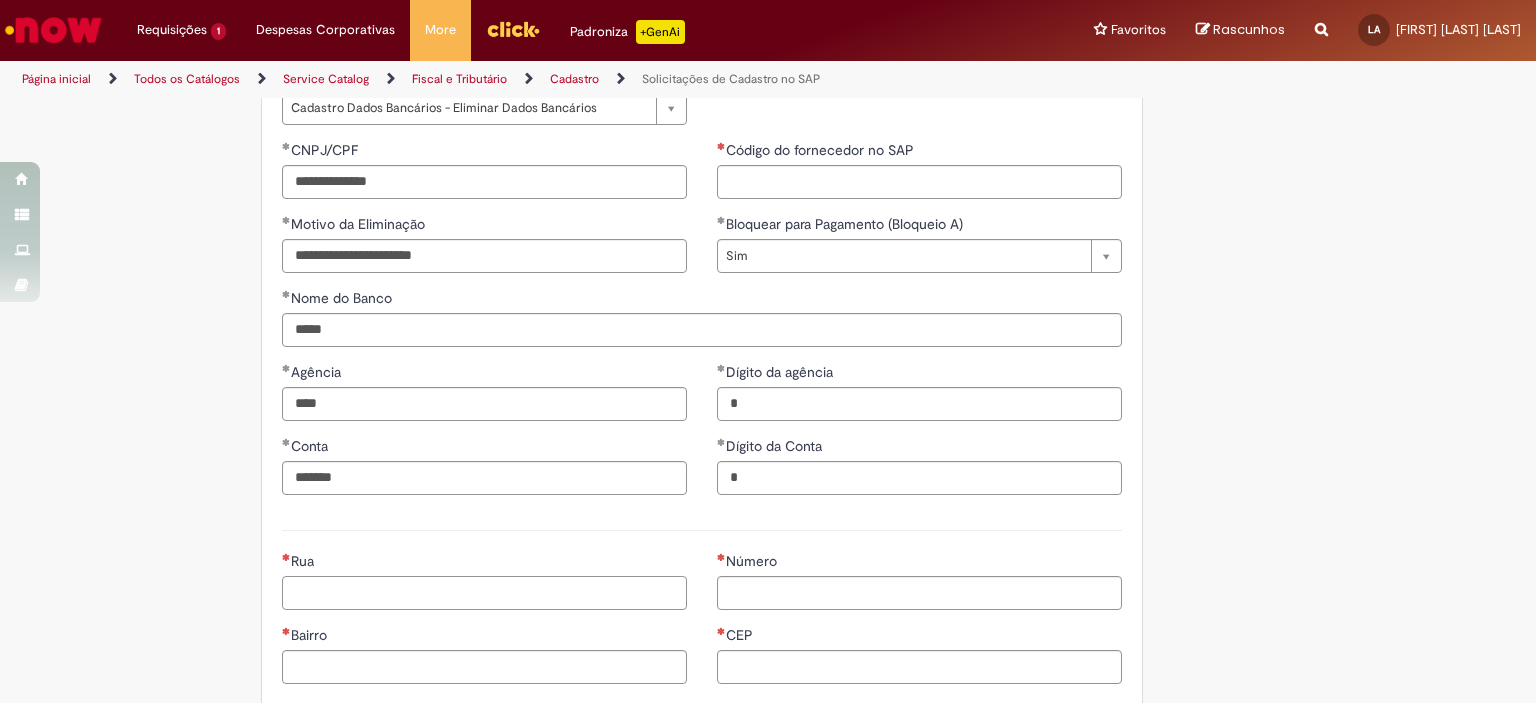 scroll, scrollTop: 584, scrollLeft: 0, axis: vertical 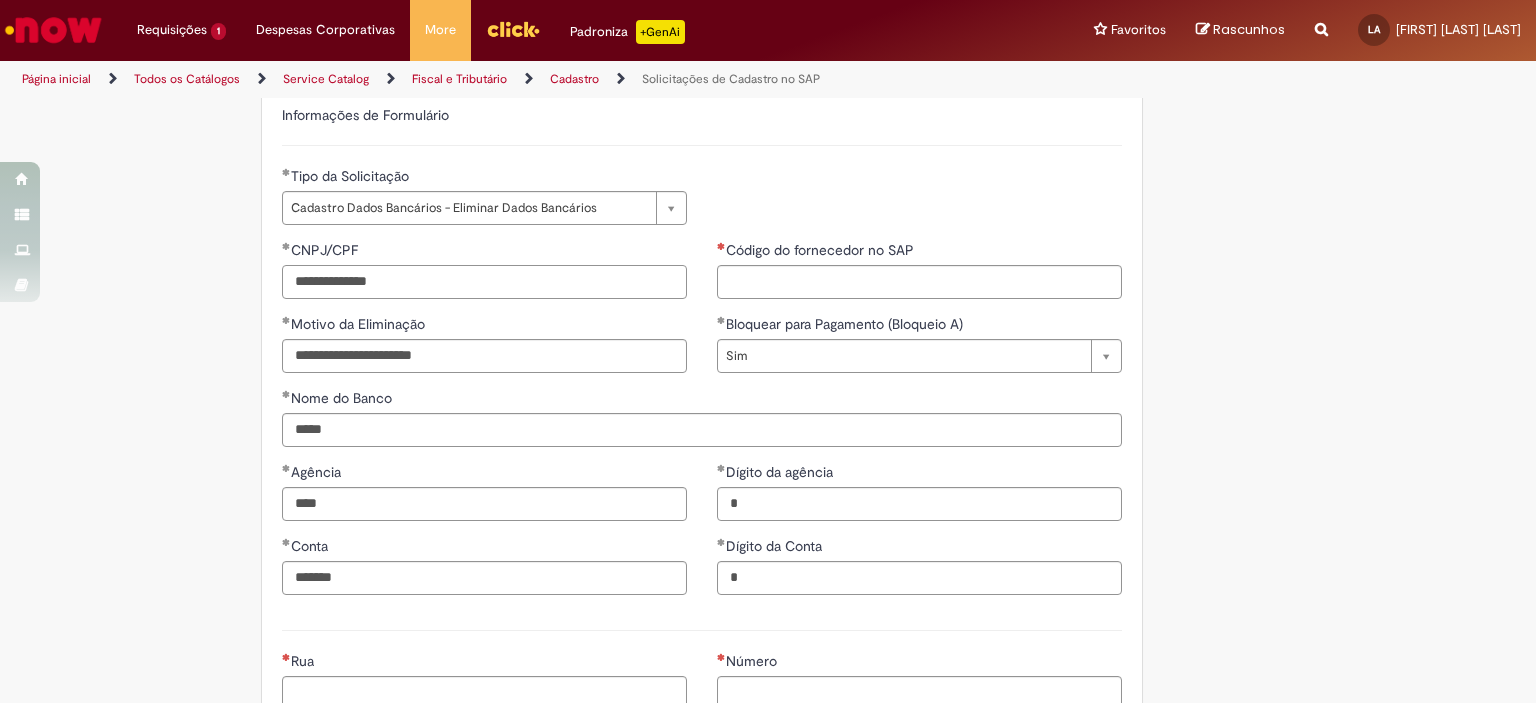 click on "**********" at bounding box center (484, 282) 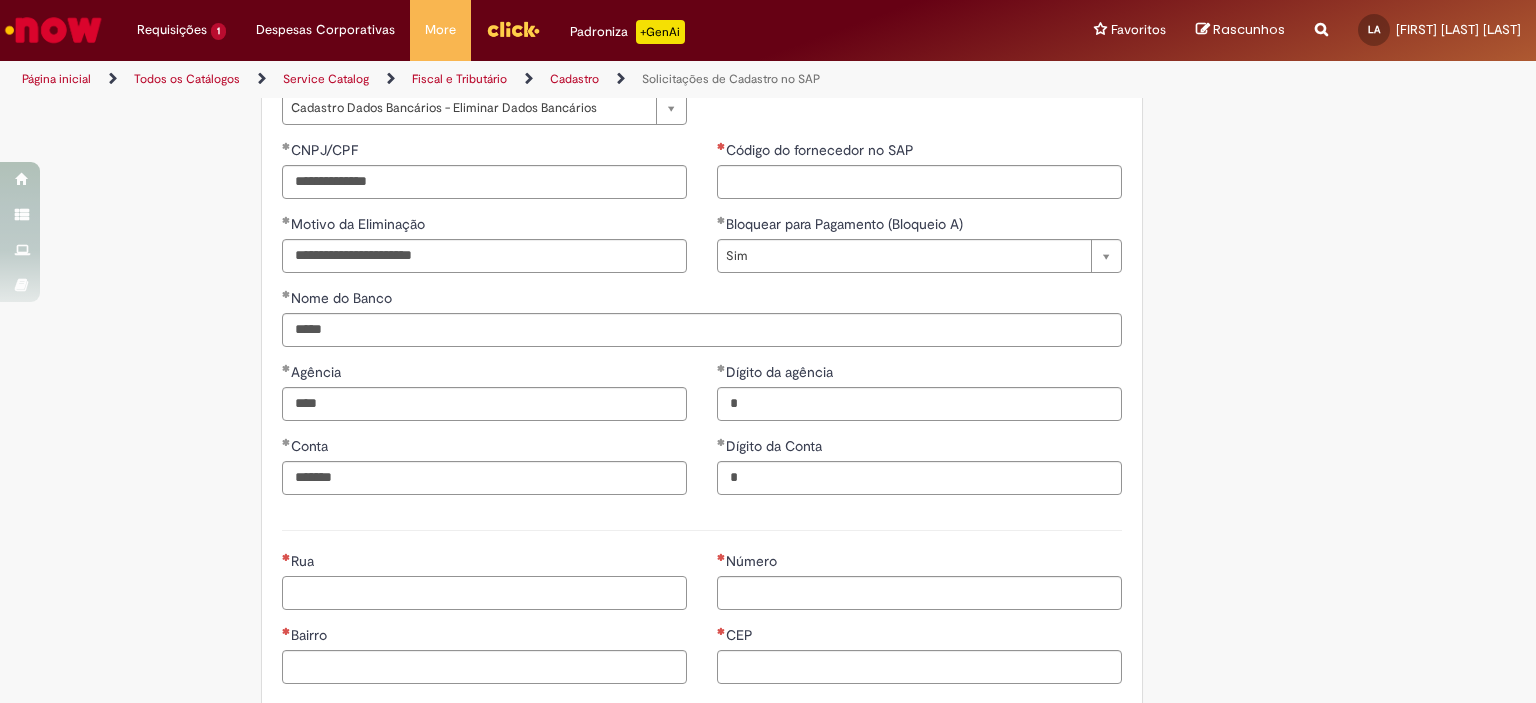 click on "Rua" at bounding box center (484, 593) 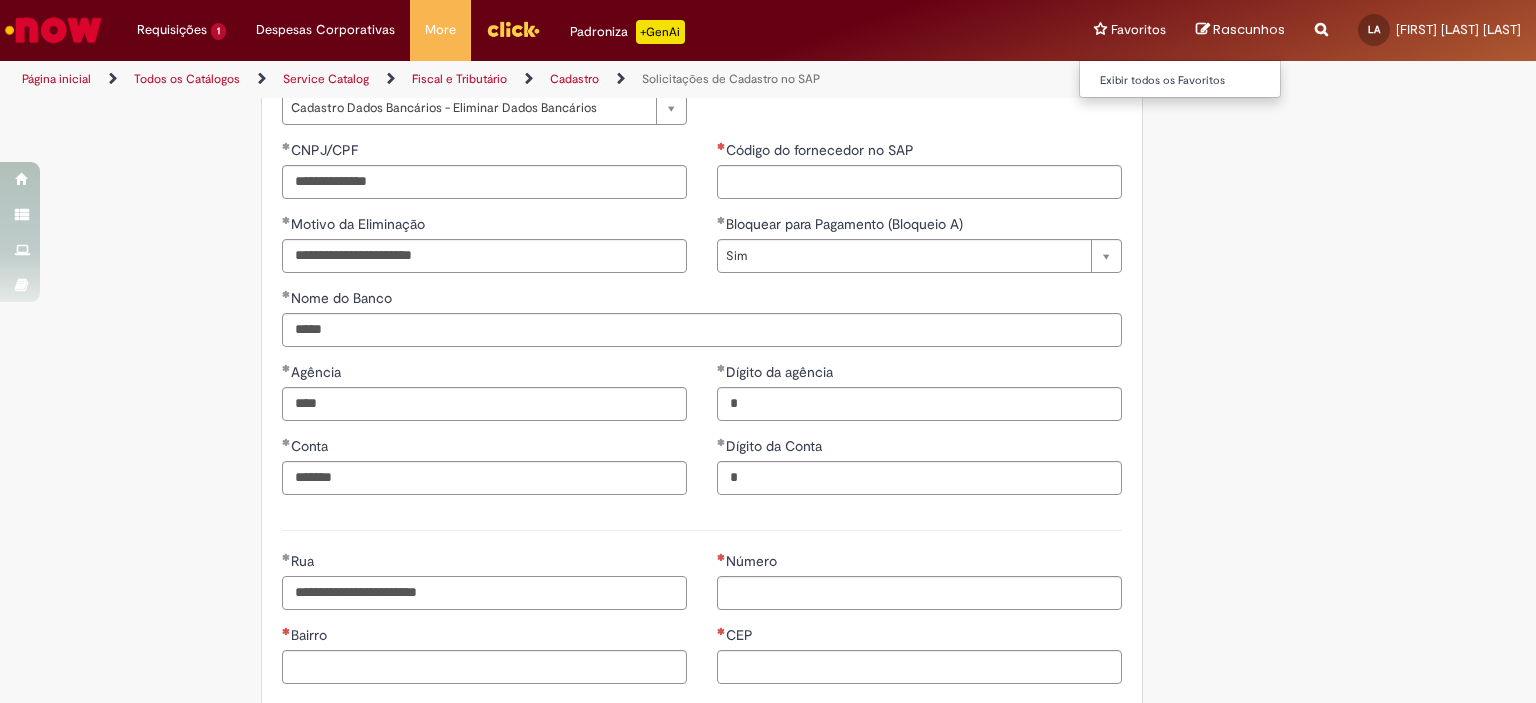 type on "**********" 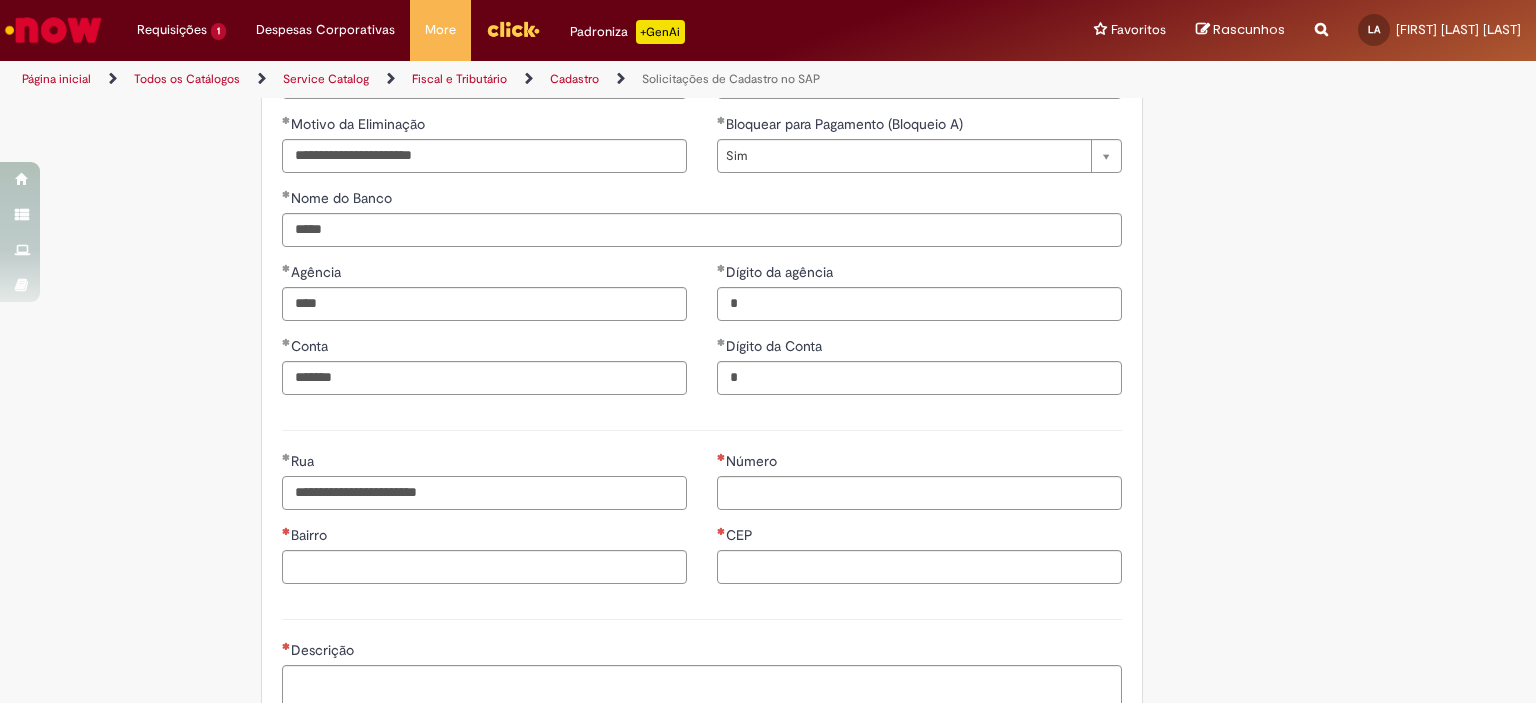 scroll, scrollTop: 884, scrollLeft: 0, axis: vertical 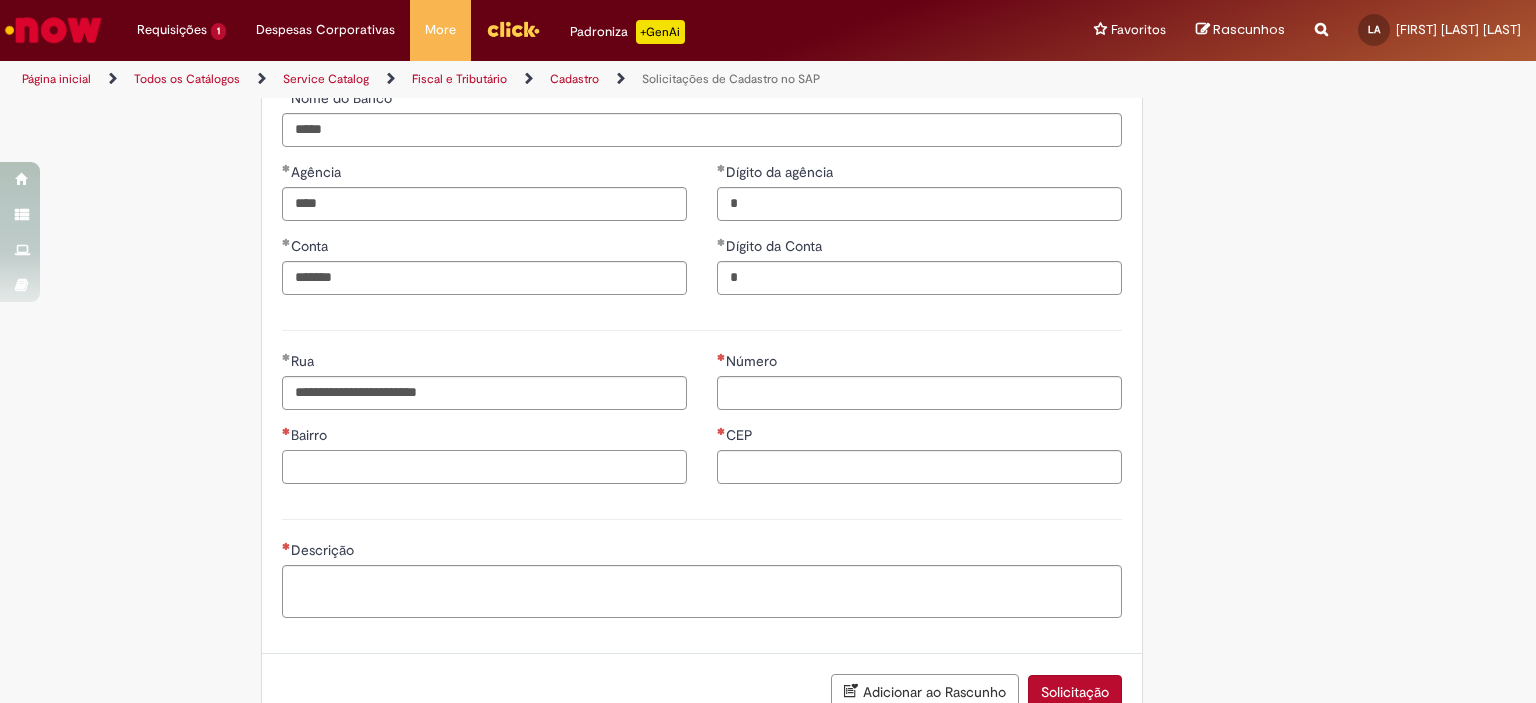 click on "Bairro" at bounding box center [484, 467] 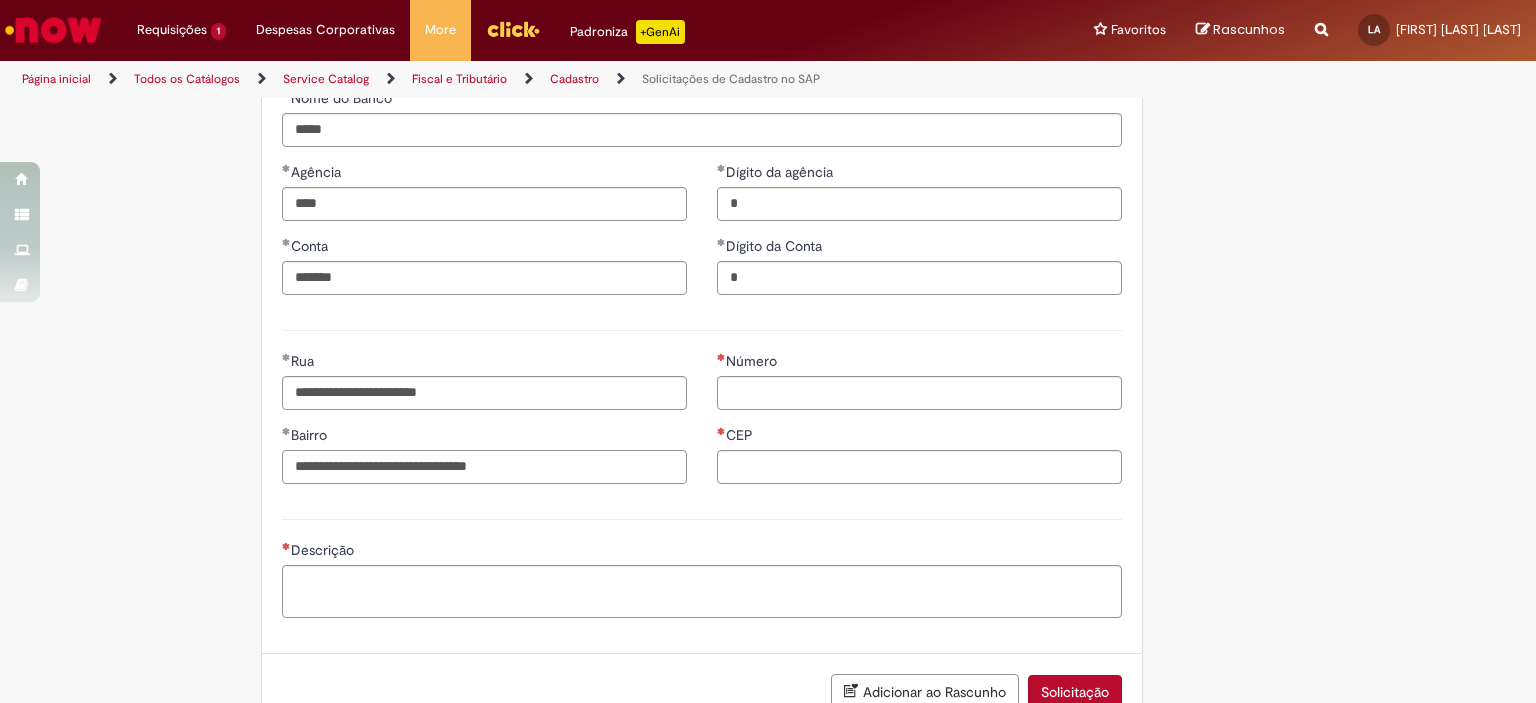 drag, startPoint x: 564, startPoint y: 459, endPoint x: 263, endPoint y: 466, distance: 301.0814 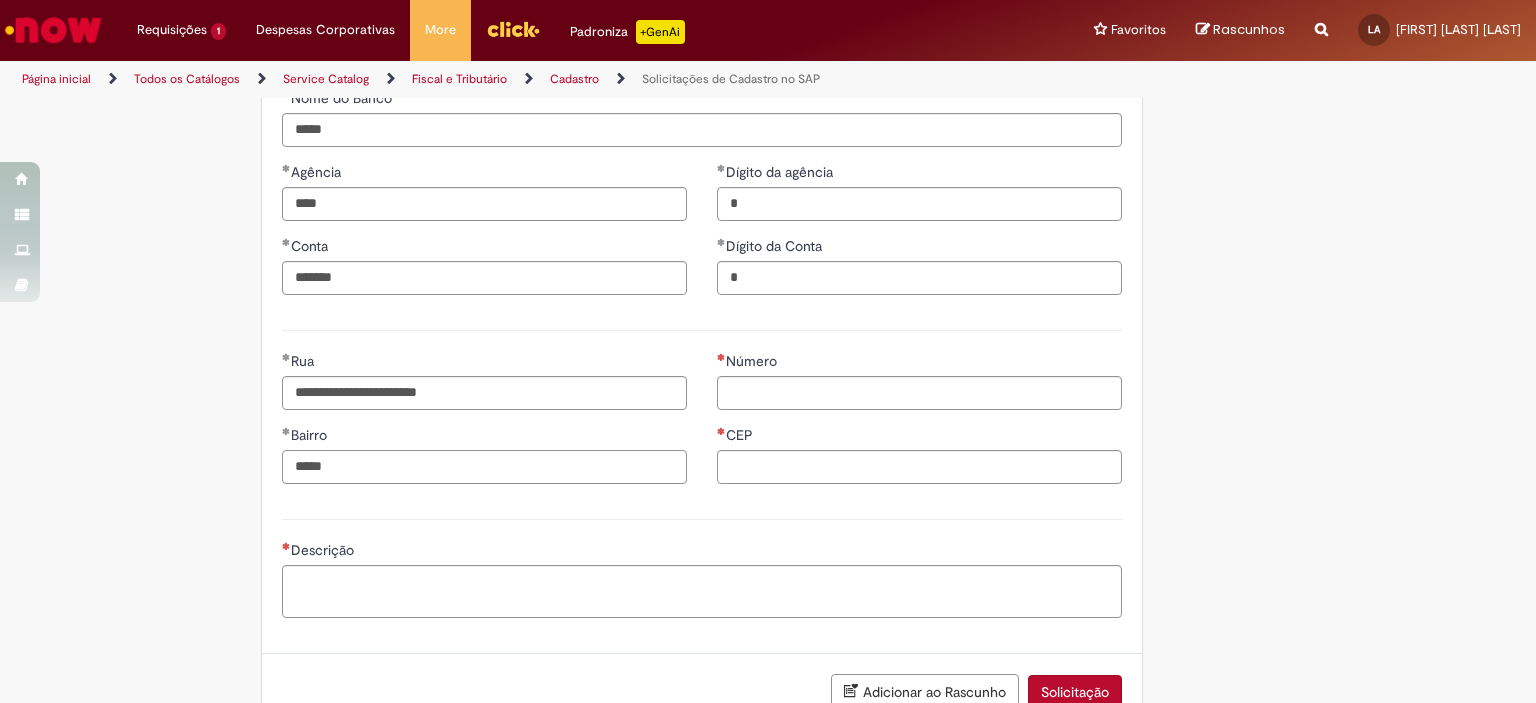 type on "*****" 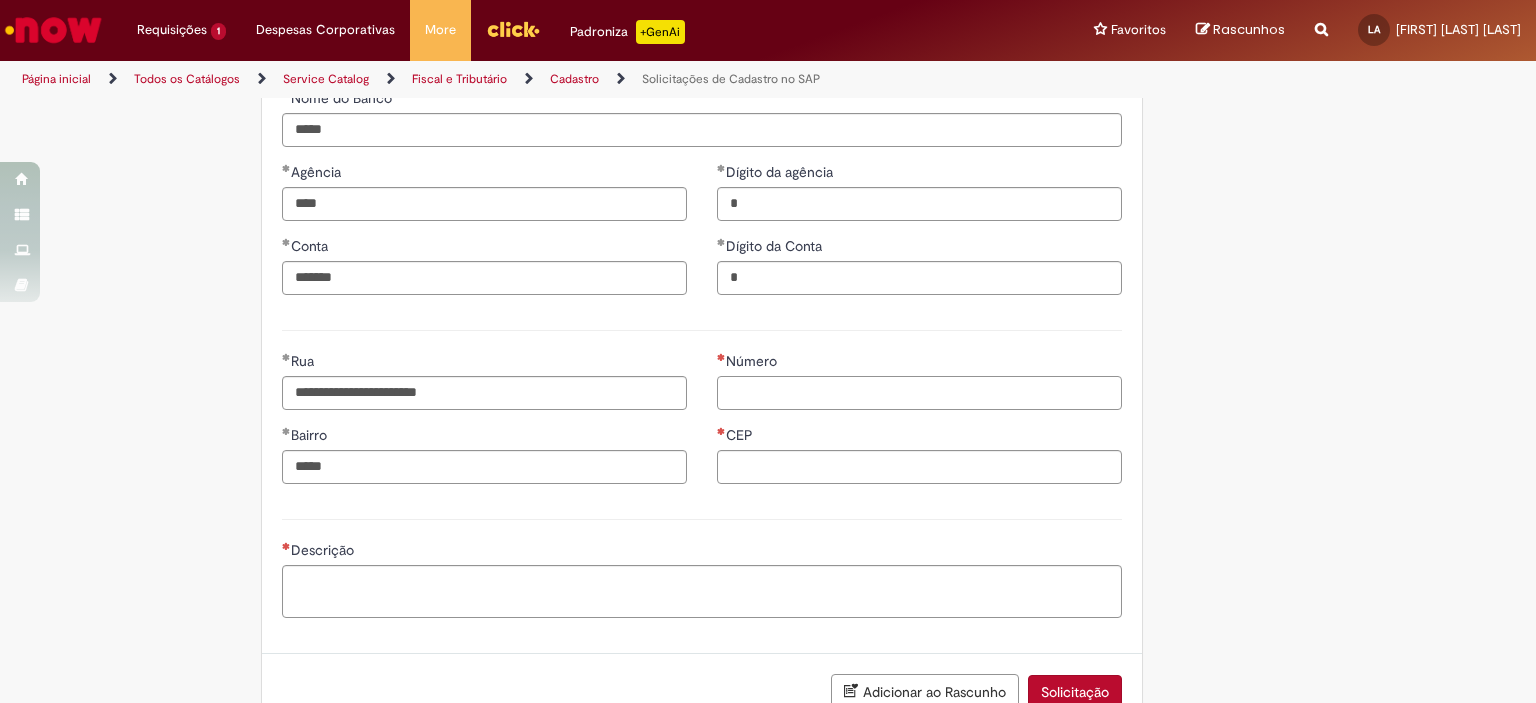 click on "Número" at bounding box center (919, 393) 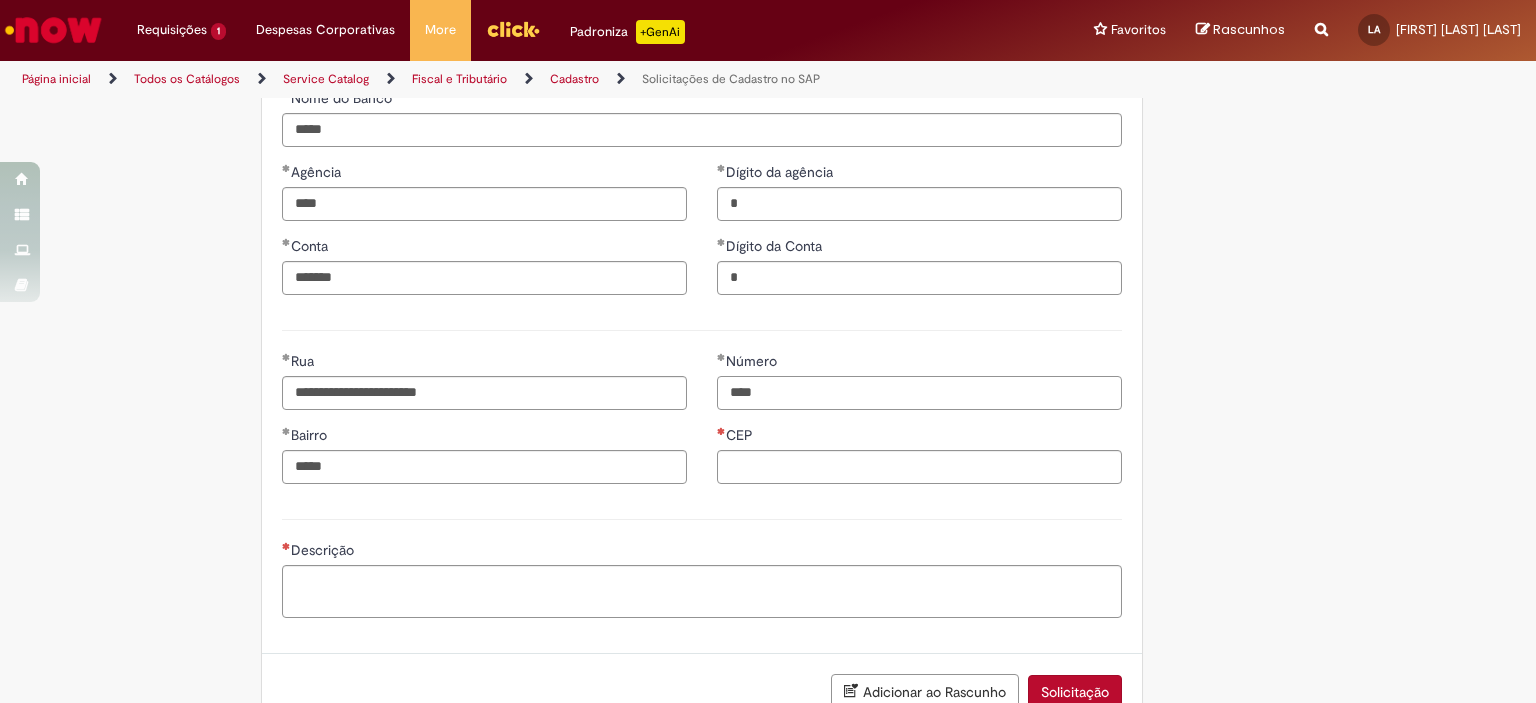 type on "****" 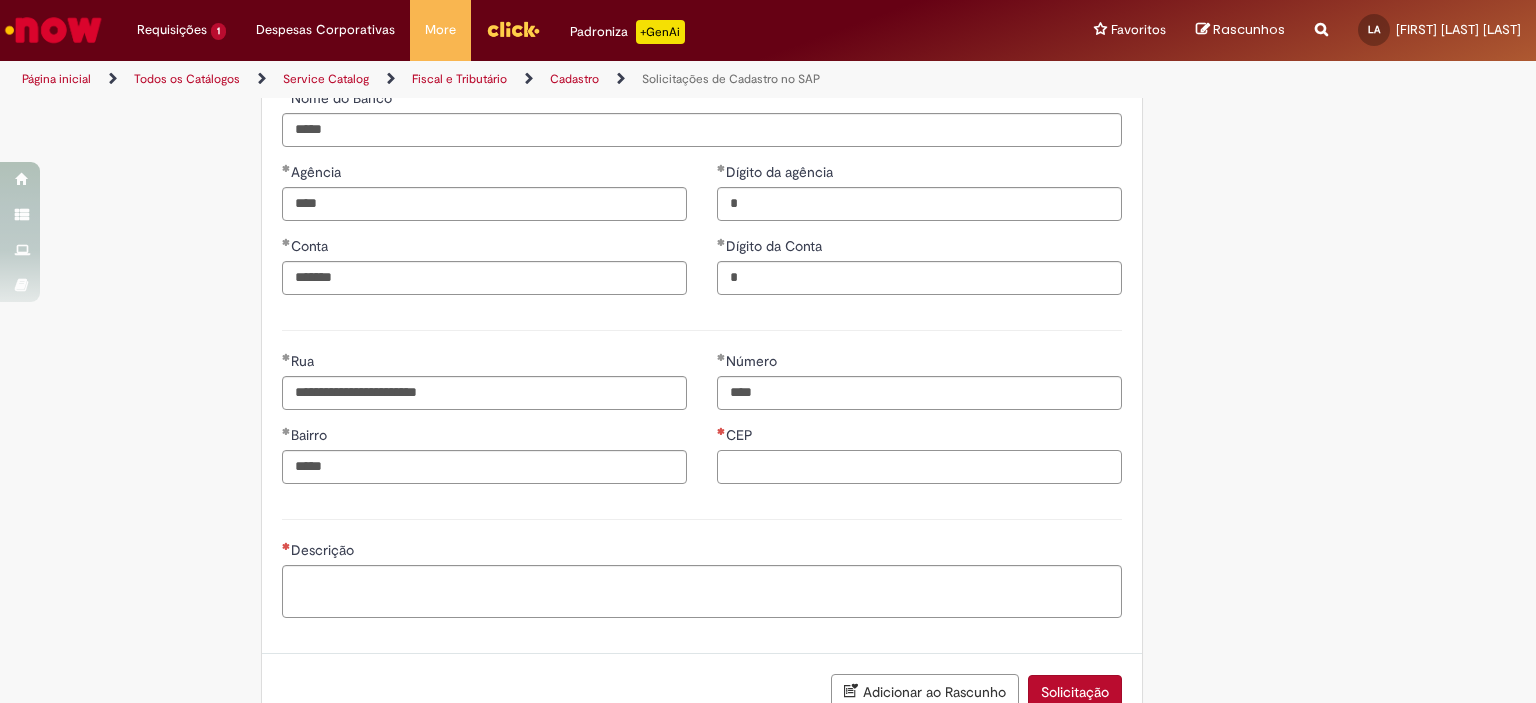 click on "CEP" at bounding box center [919, 467] 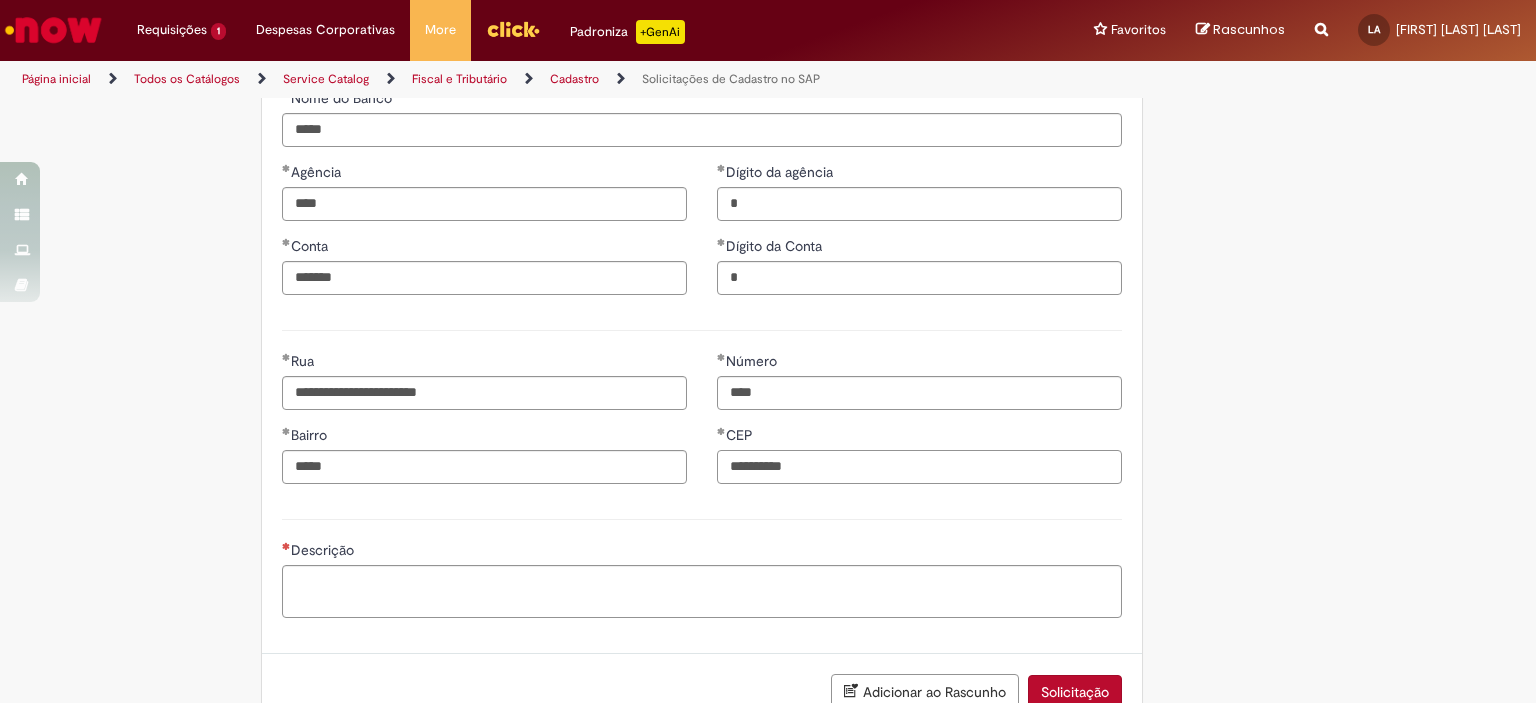 type on "**********" 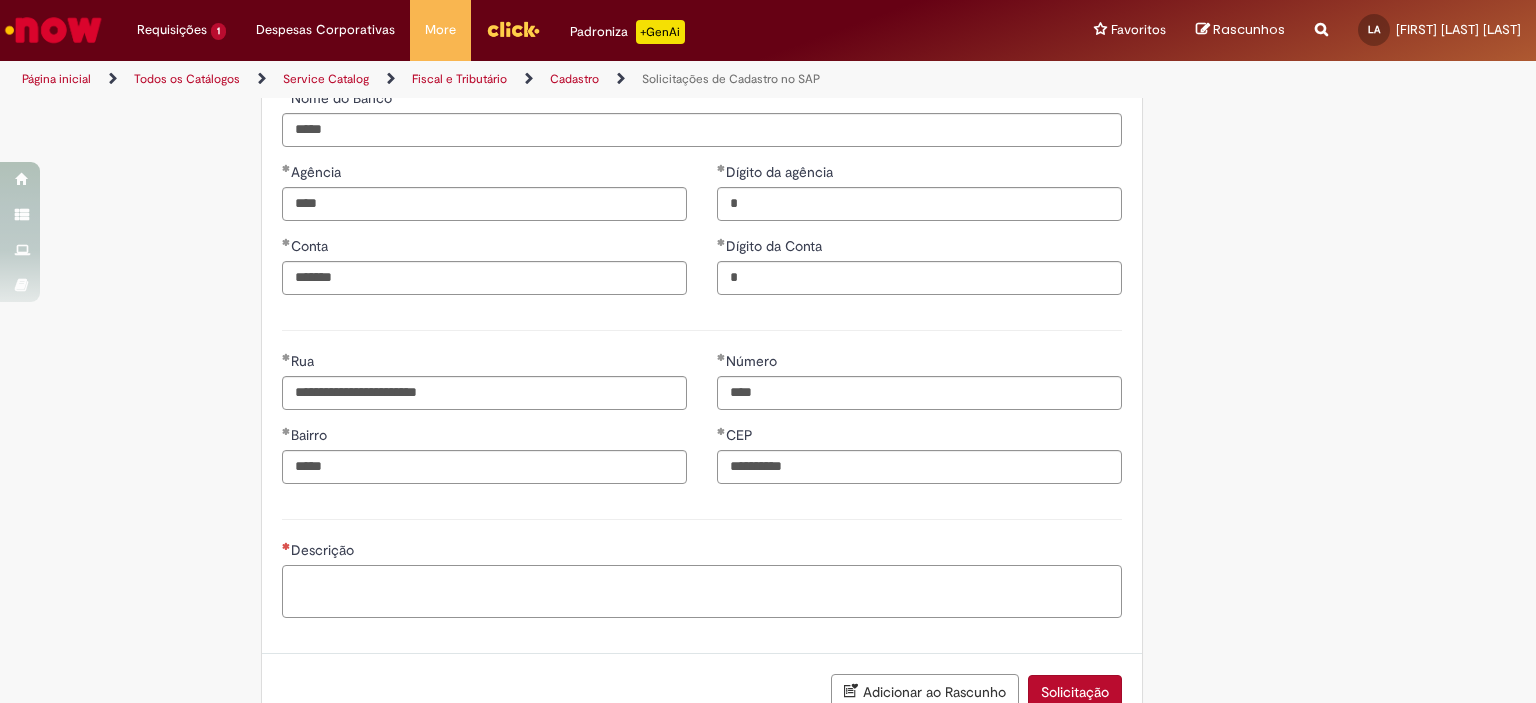 click on "Descrição" at bounding box center [702, 592] 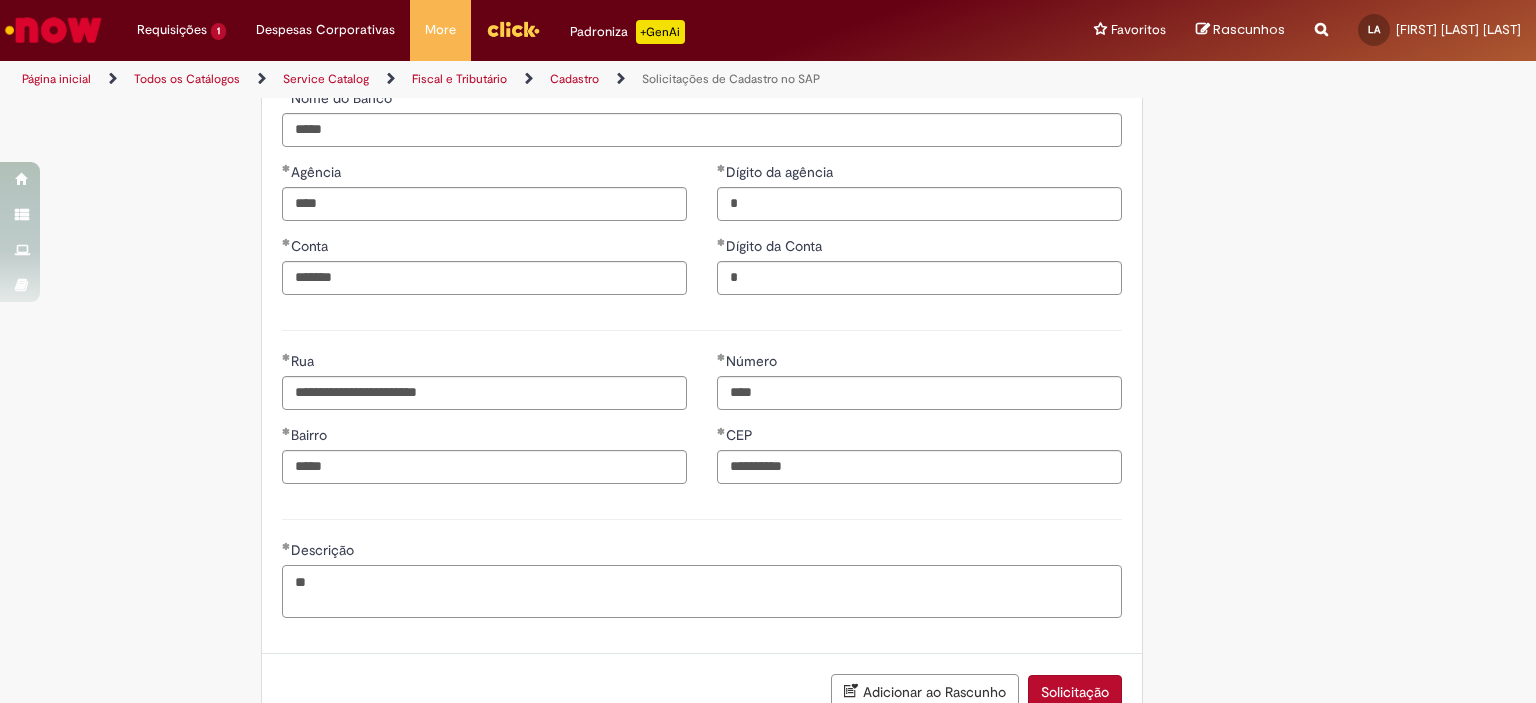 type on "*" 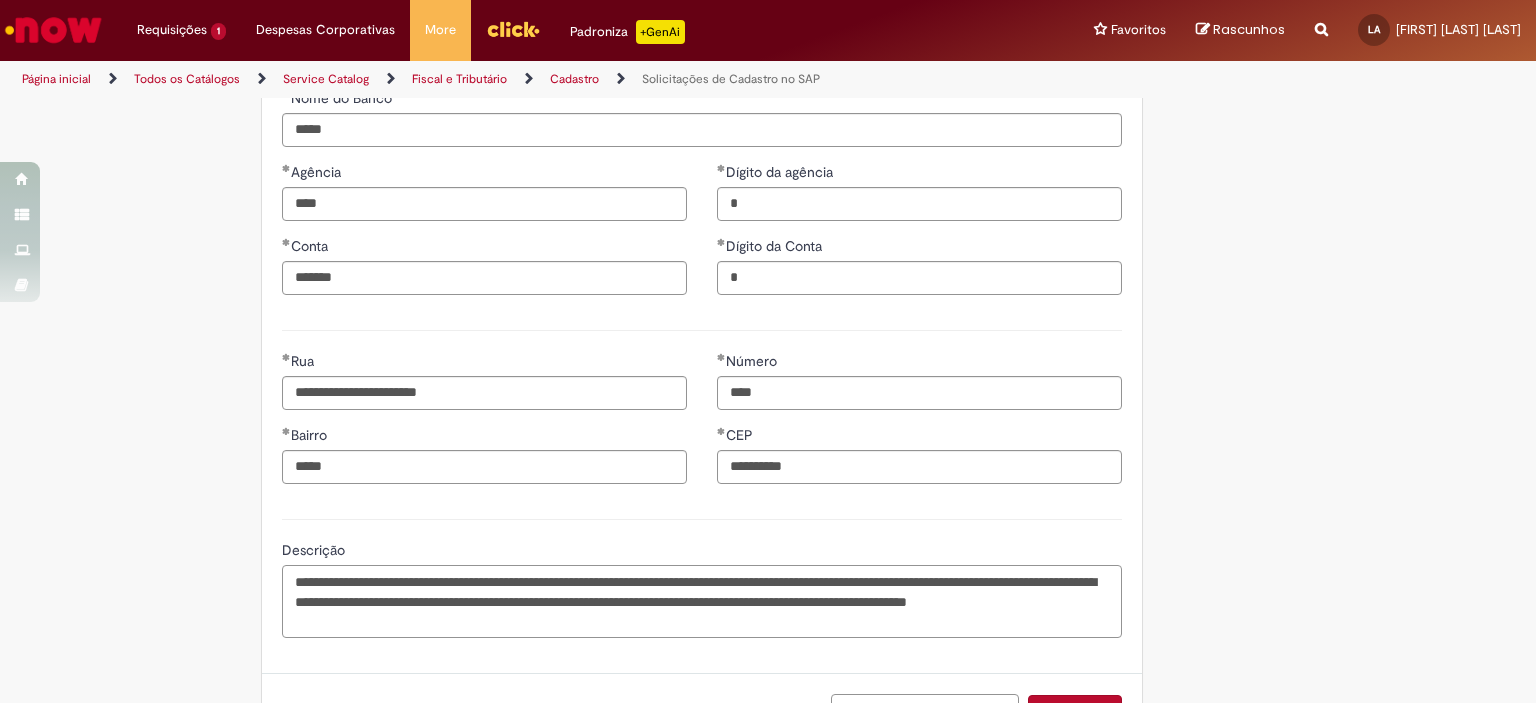 scroll, scrollTop: 1036, scrollLeft: 0, axis: vertical 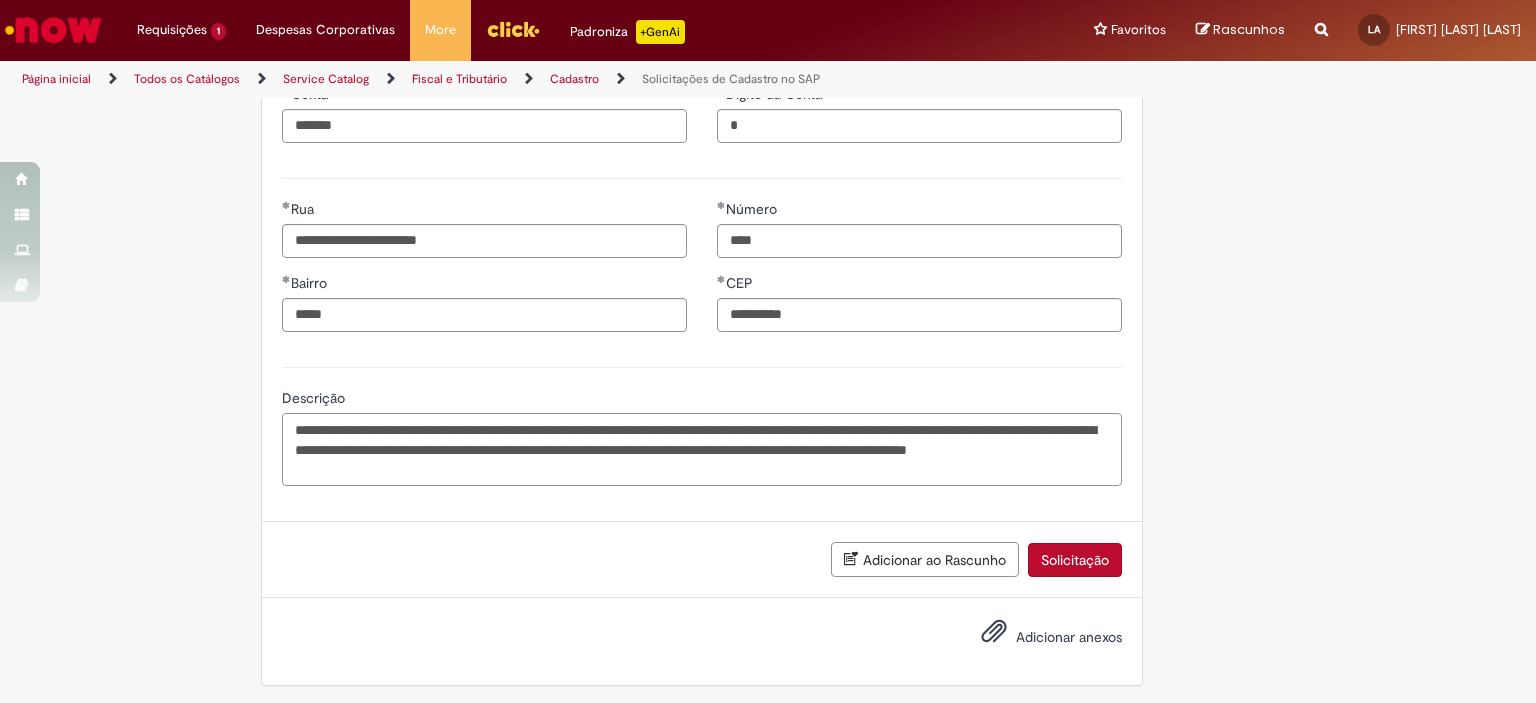 type on "**********" 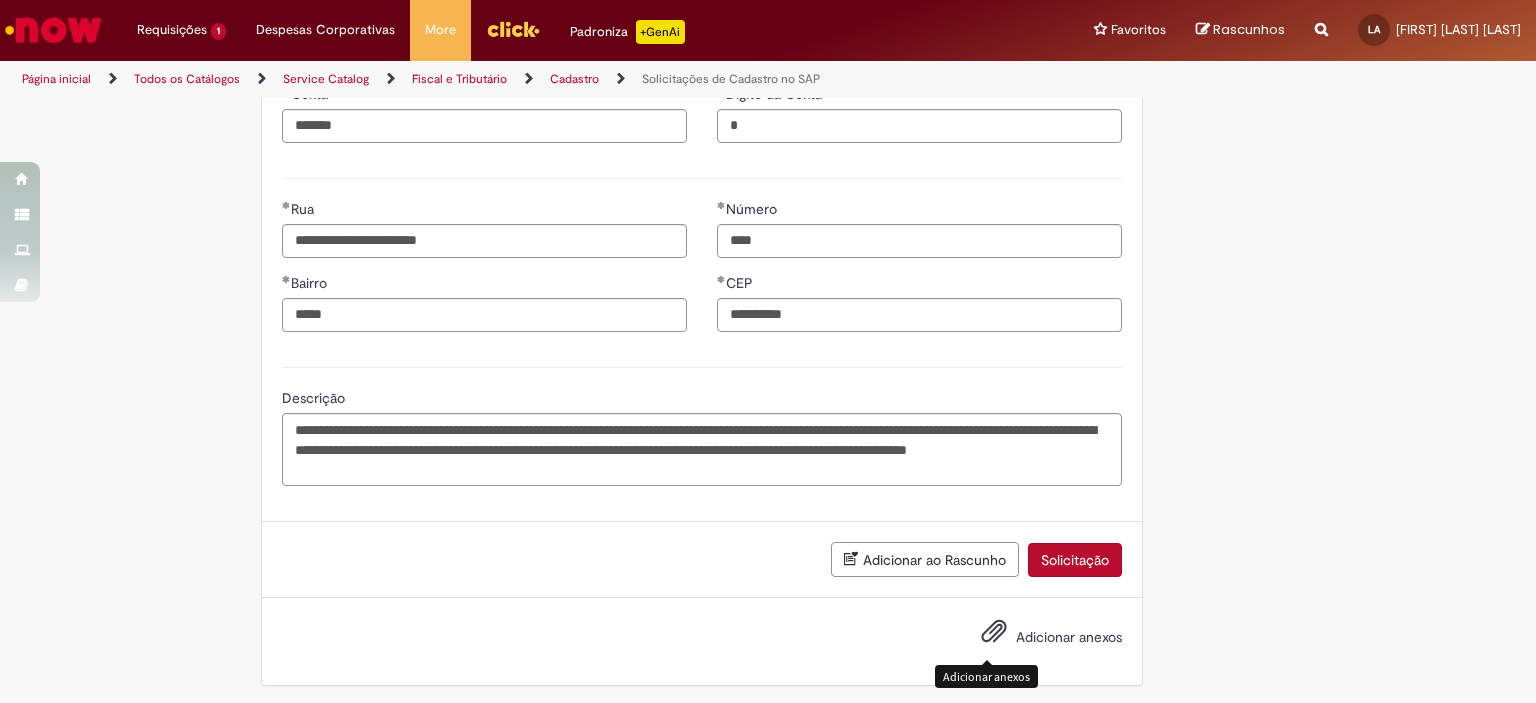 click at bounding box center (994, 632) 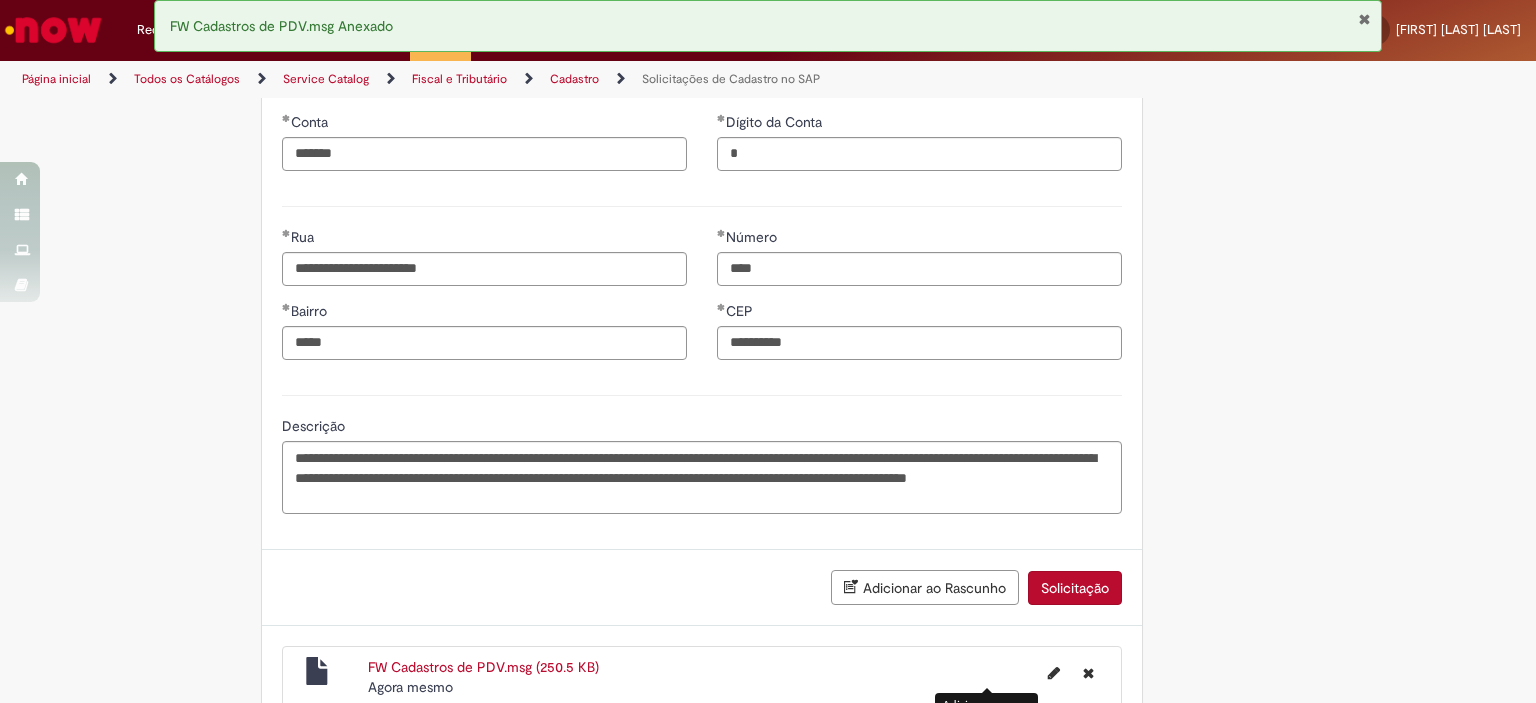 scroll, scrollTop: 1108, scrollLeft: 0, axis: vertical 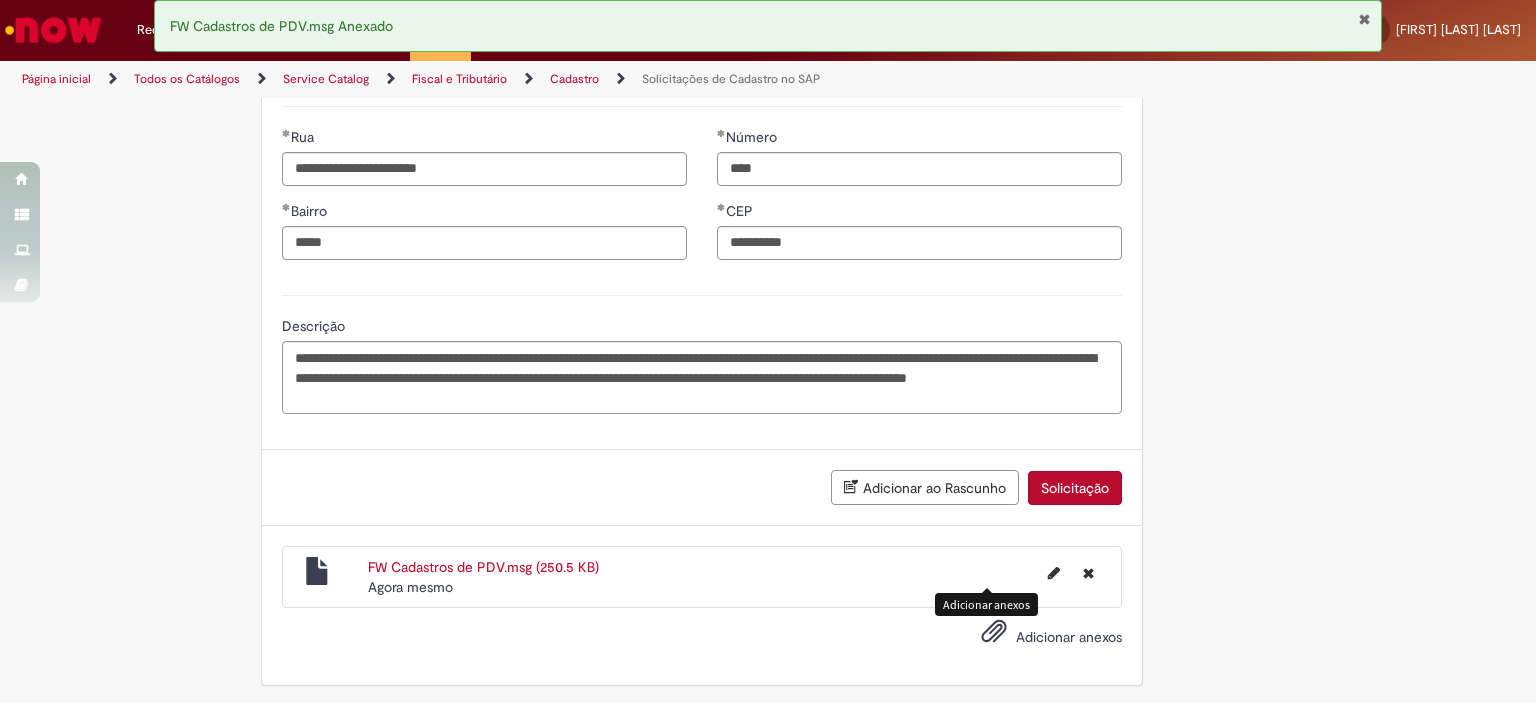 click on "Solicitação" at bounding box center [1075, 488] 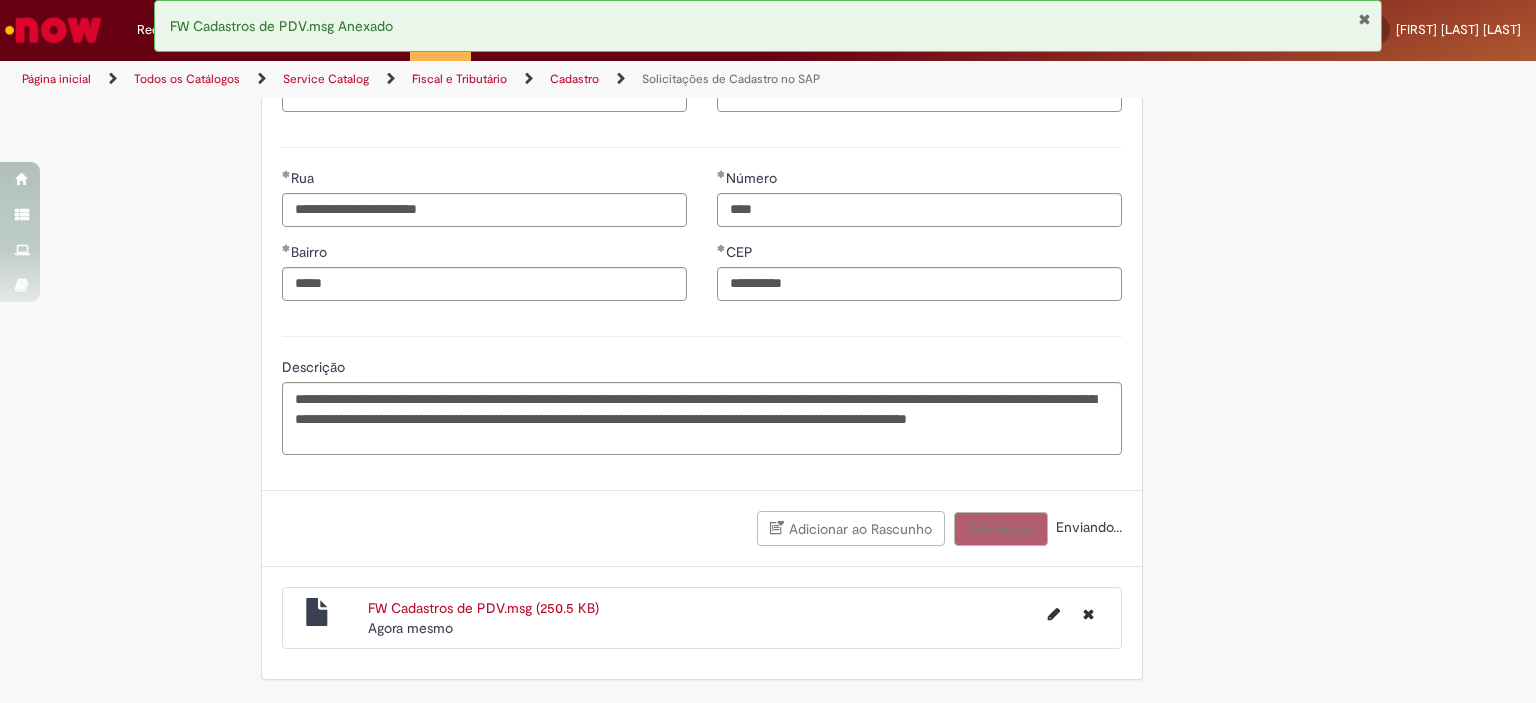 scroll, scrollTop: 464, scrollLeft: 0, axis: vertical 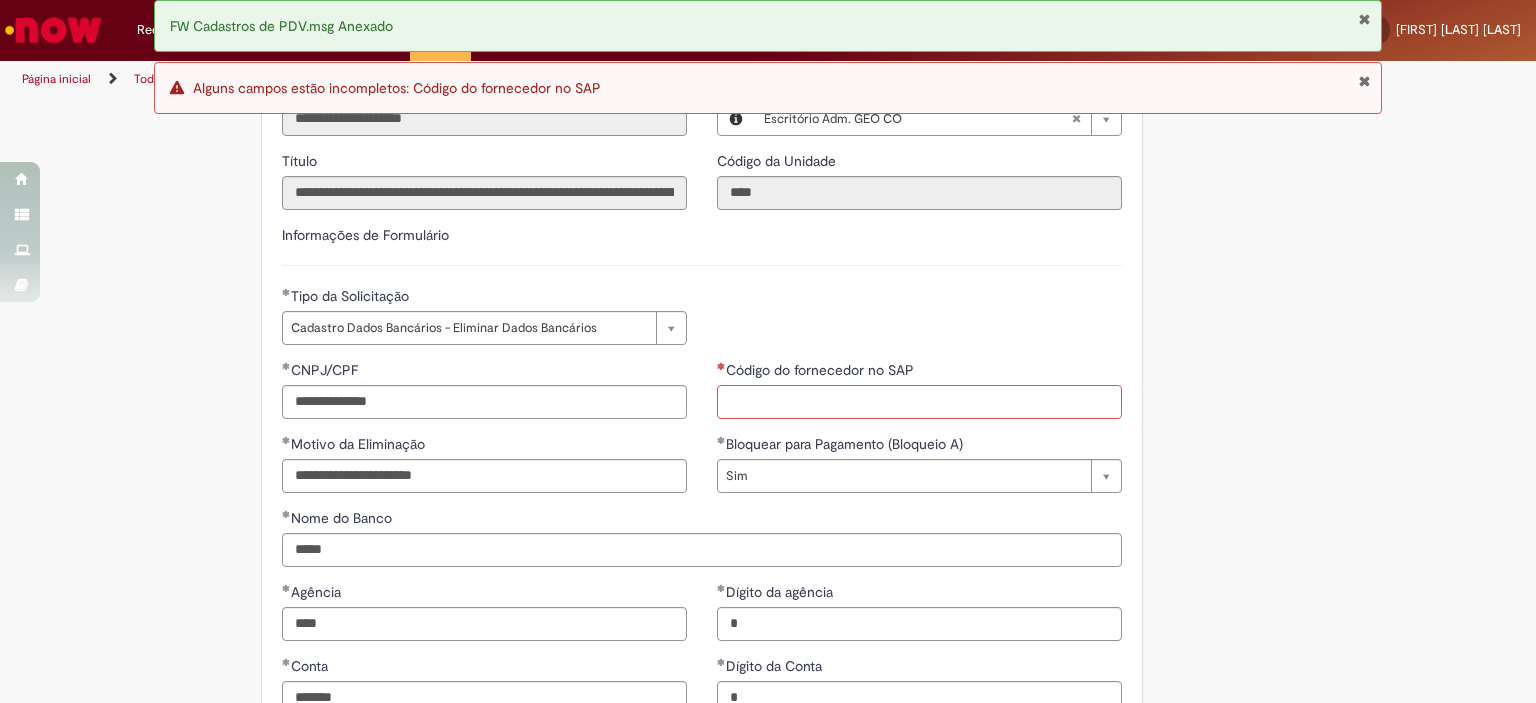 click on "Código do fornecedor no SAP" at bounding box center (919, 402) 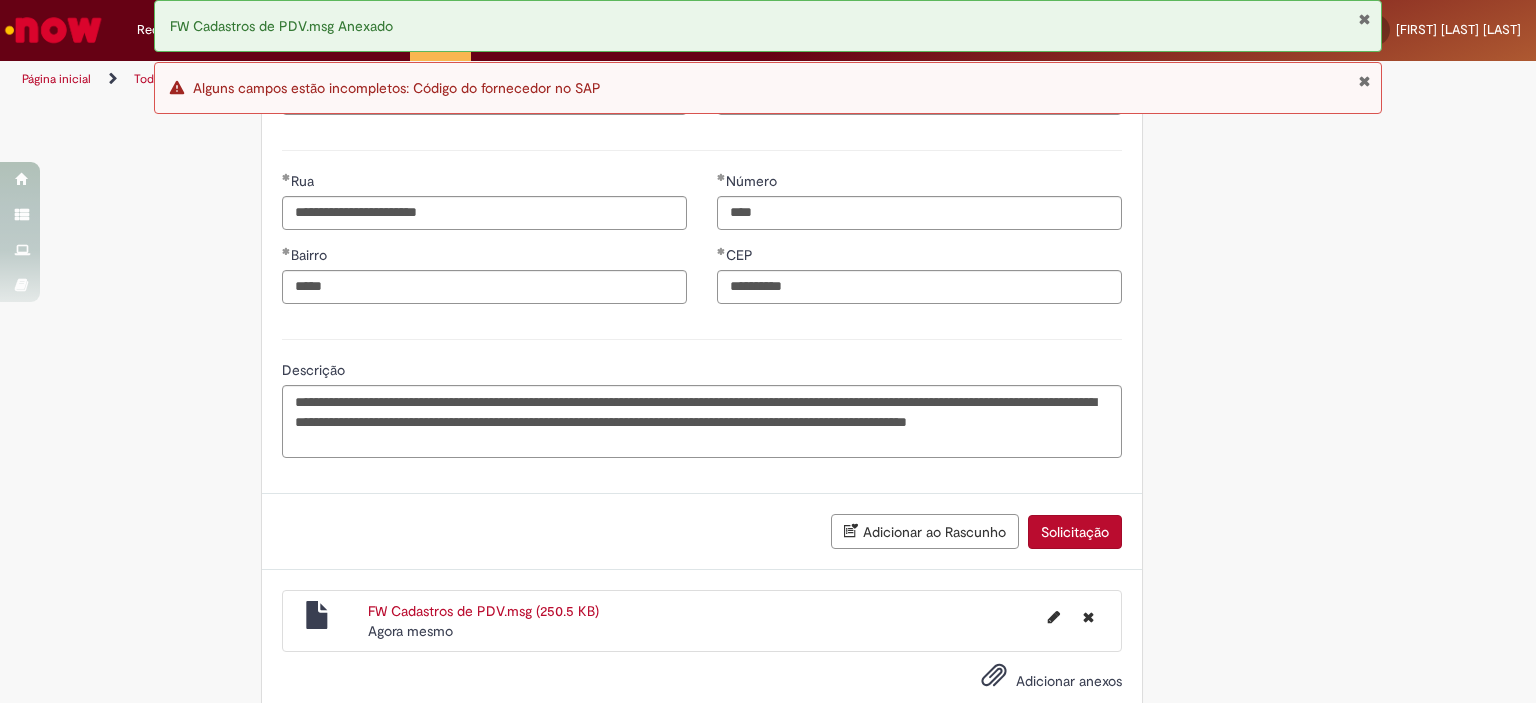 scroll, scrollTop: 1108, scrollLeft: 0, axis: vertical 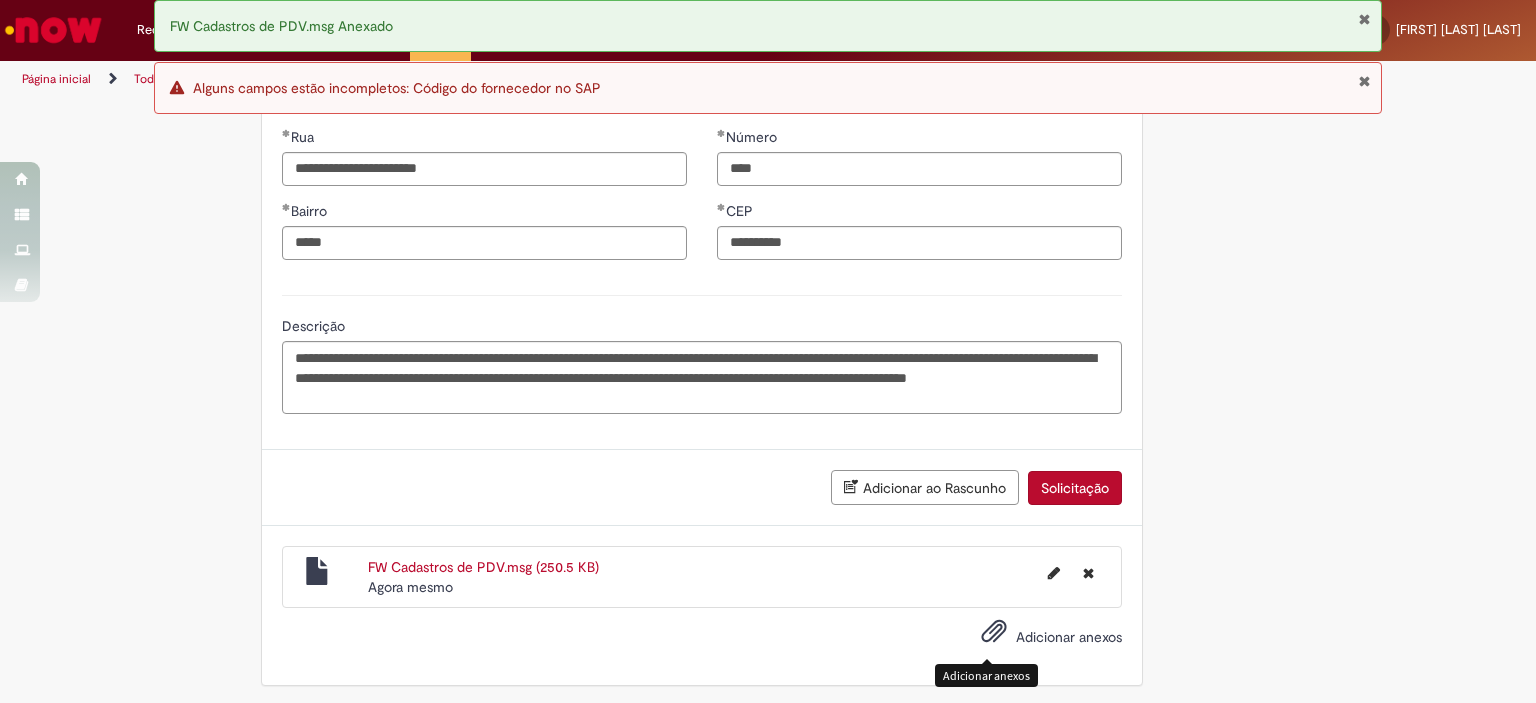 click at bounding box center [994, 632] 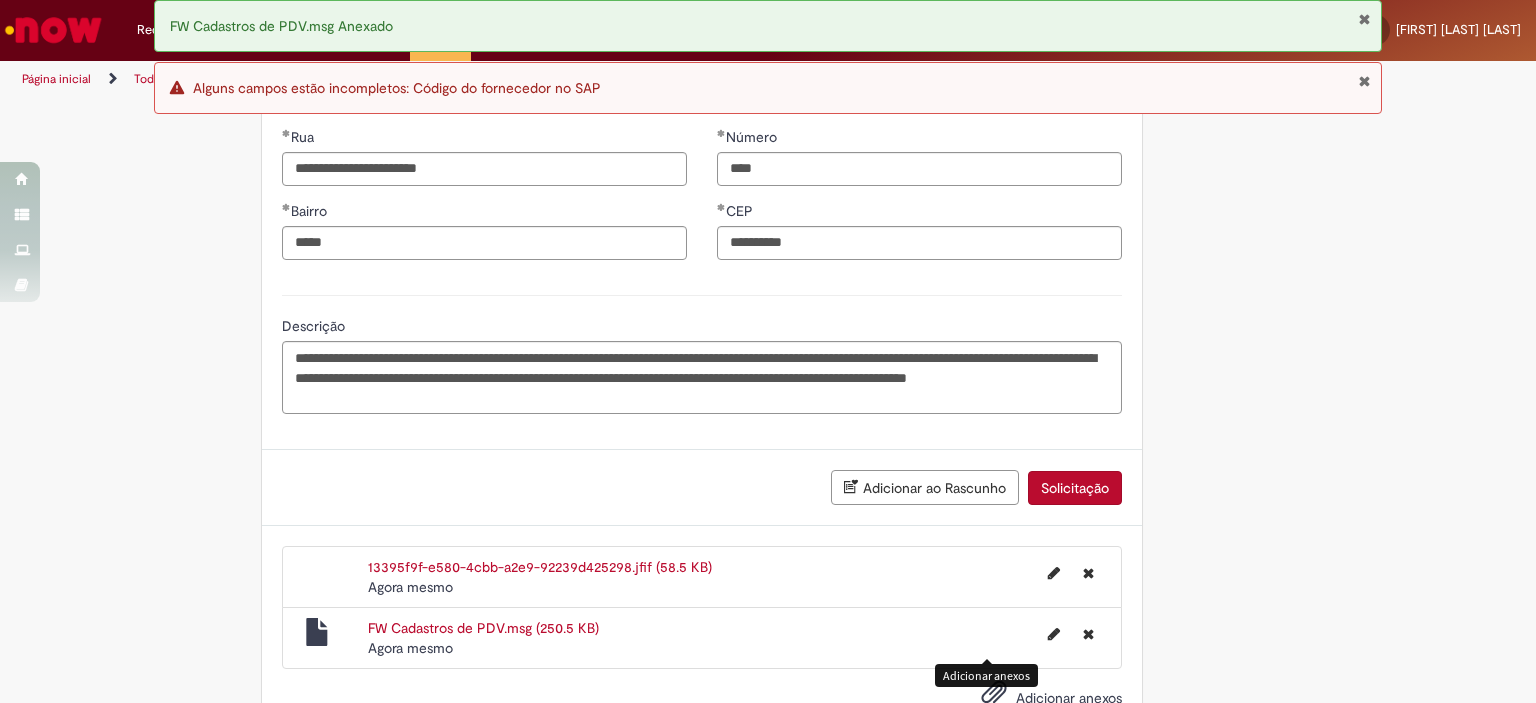 scroll, scrollTop: 464, scrollLeft: 0, axis: vertical 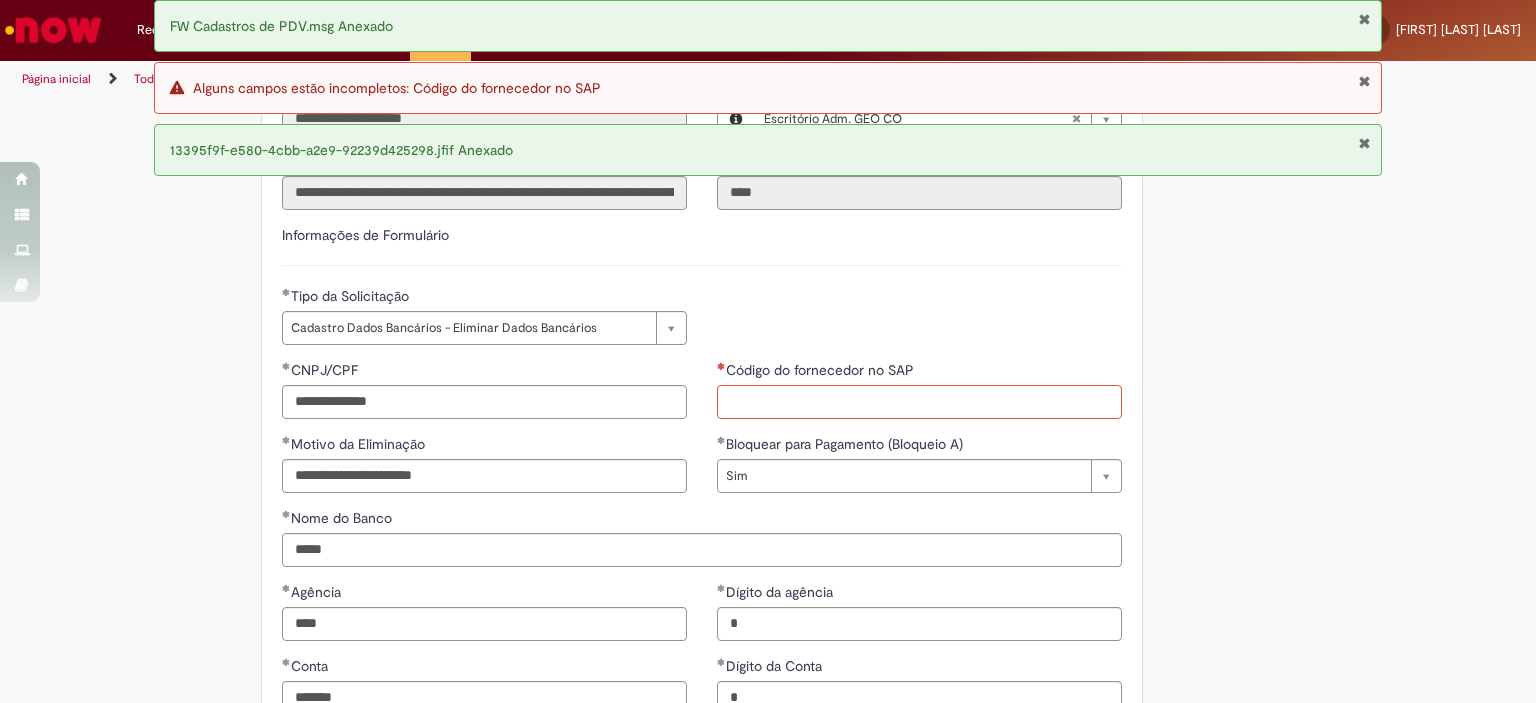 paste on "********" 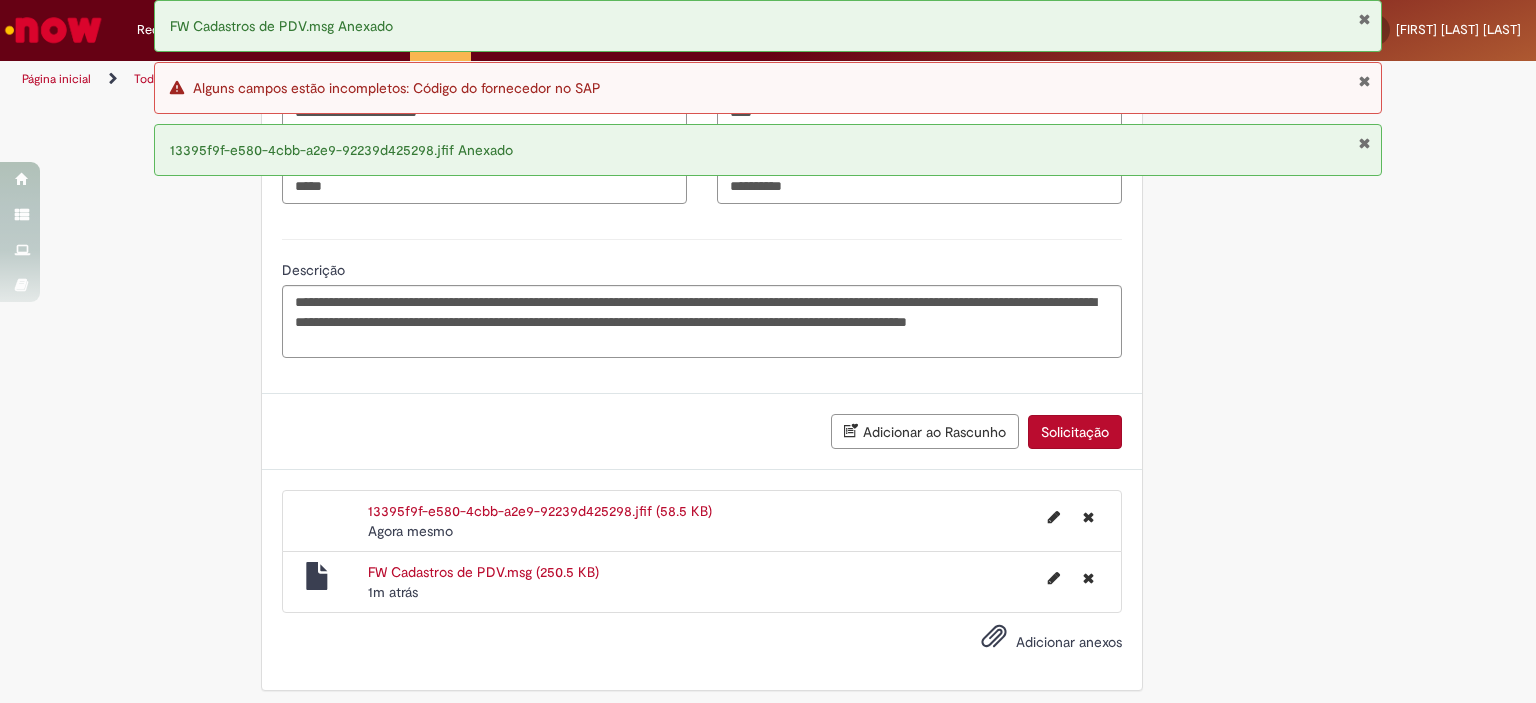 scroll, scrollTop: 1215, scrollLeft: 0, axis: vertical 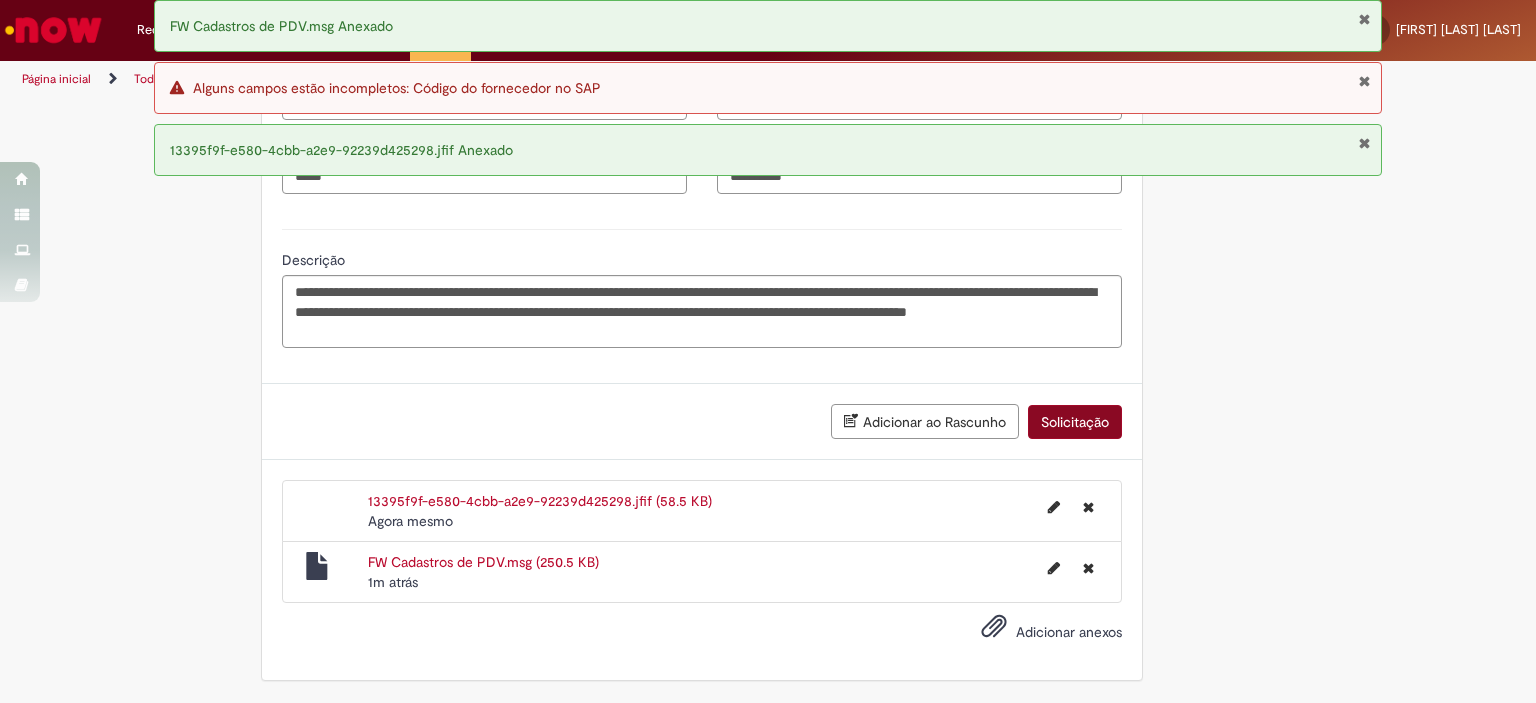 type on "********" 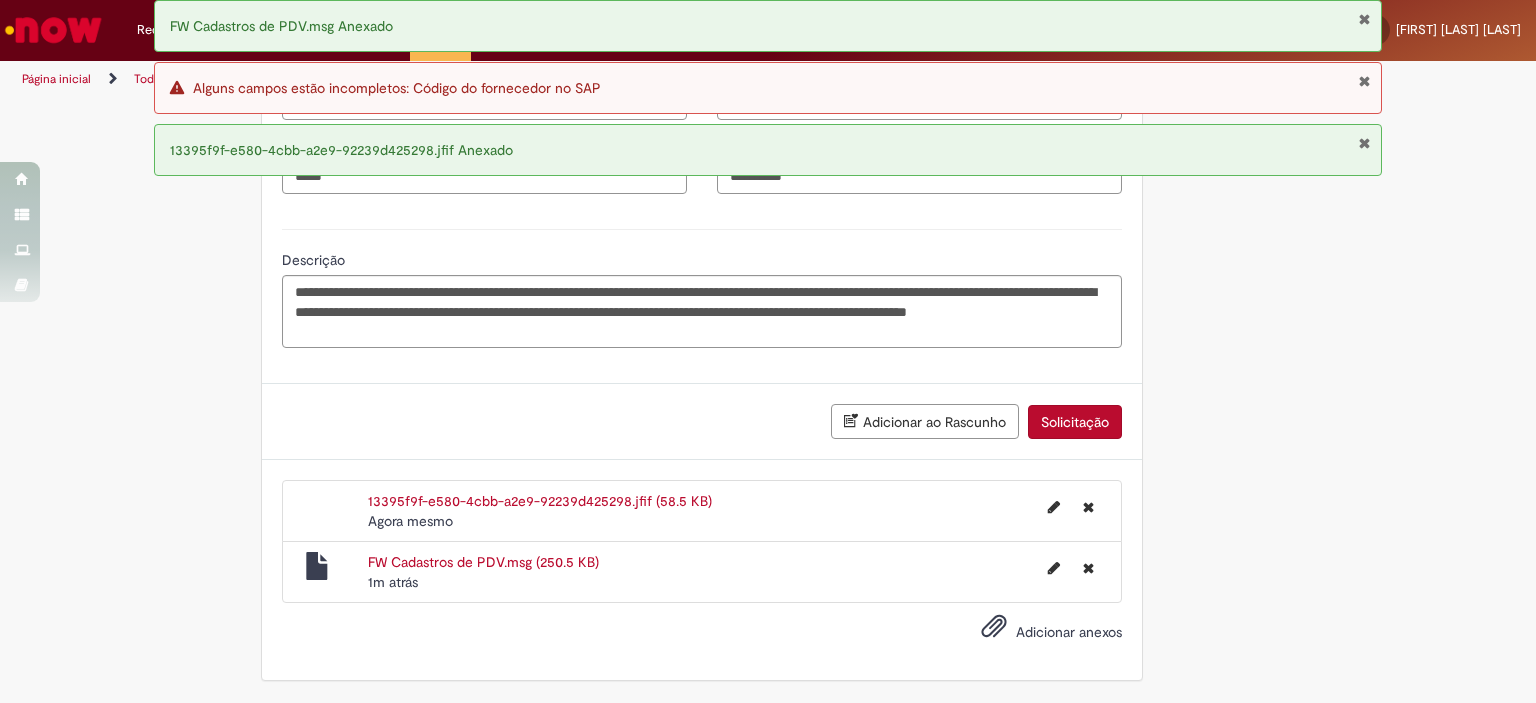 click on "Solicitação" at bounding box center (1075, 422) 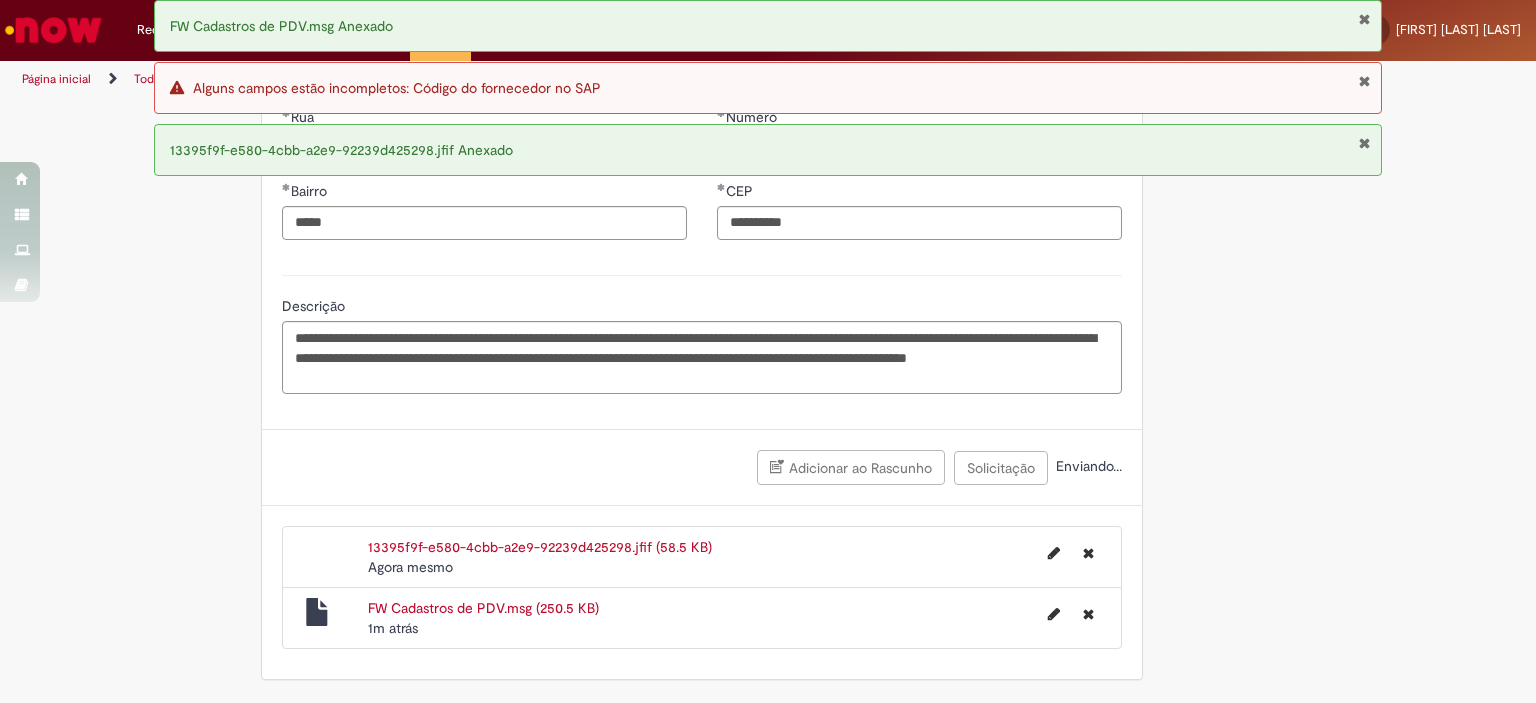 scroll, scrollTop: 1169, scrollLeft: 0, axis: vertical 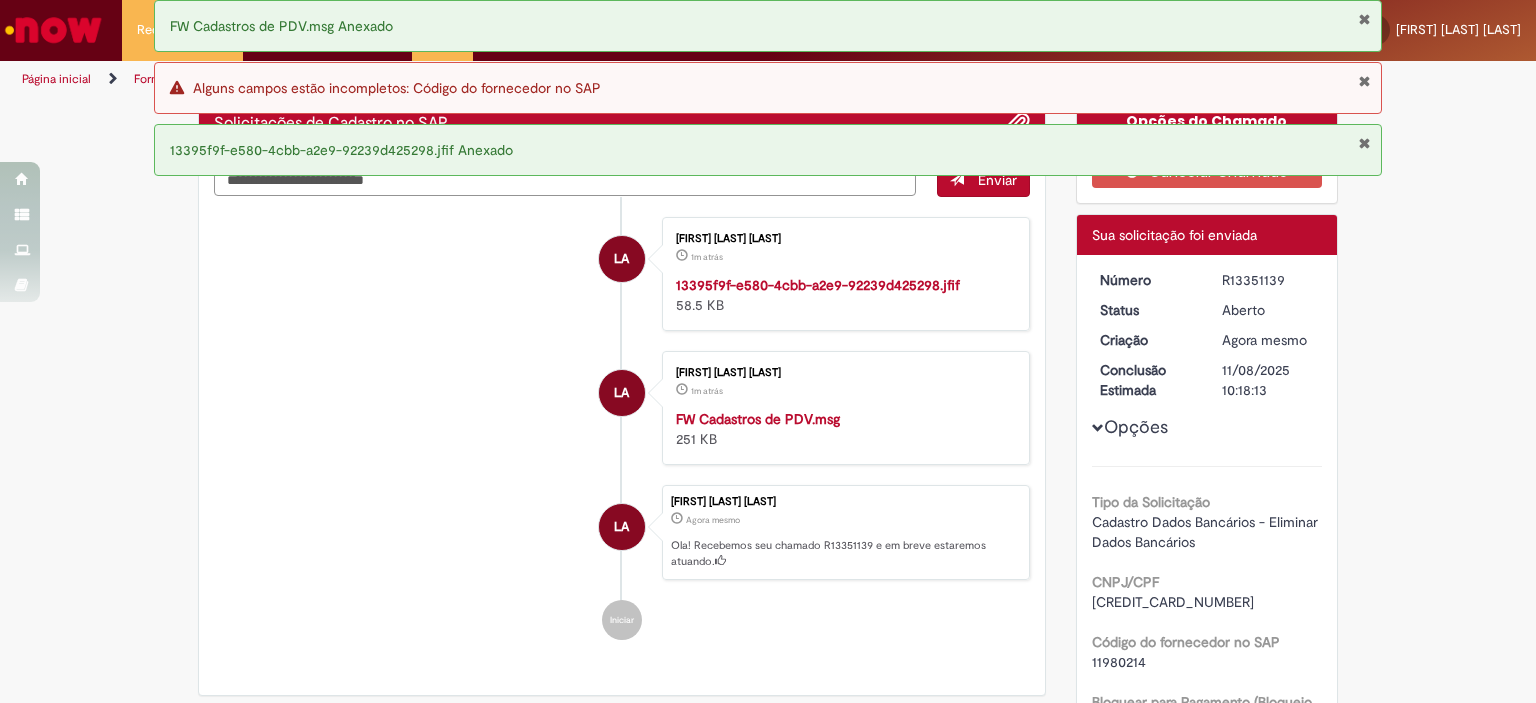 click at bounding box center [1364, 143] 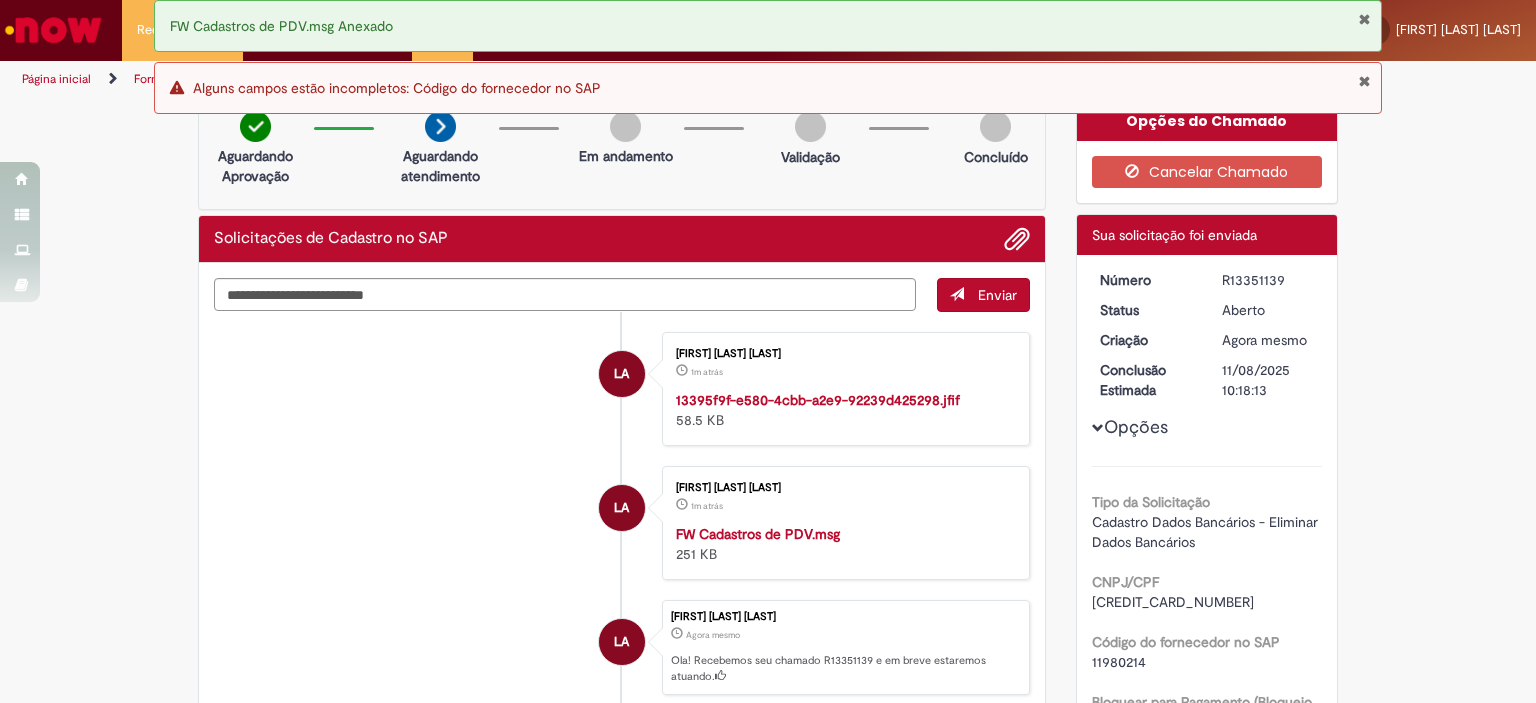 click at bounding box center (1364, 81) 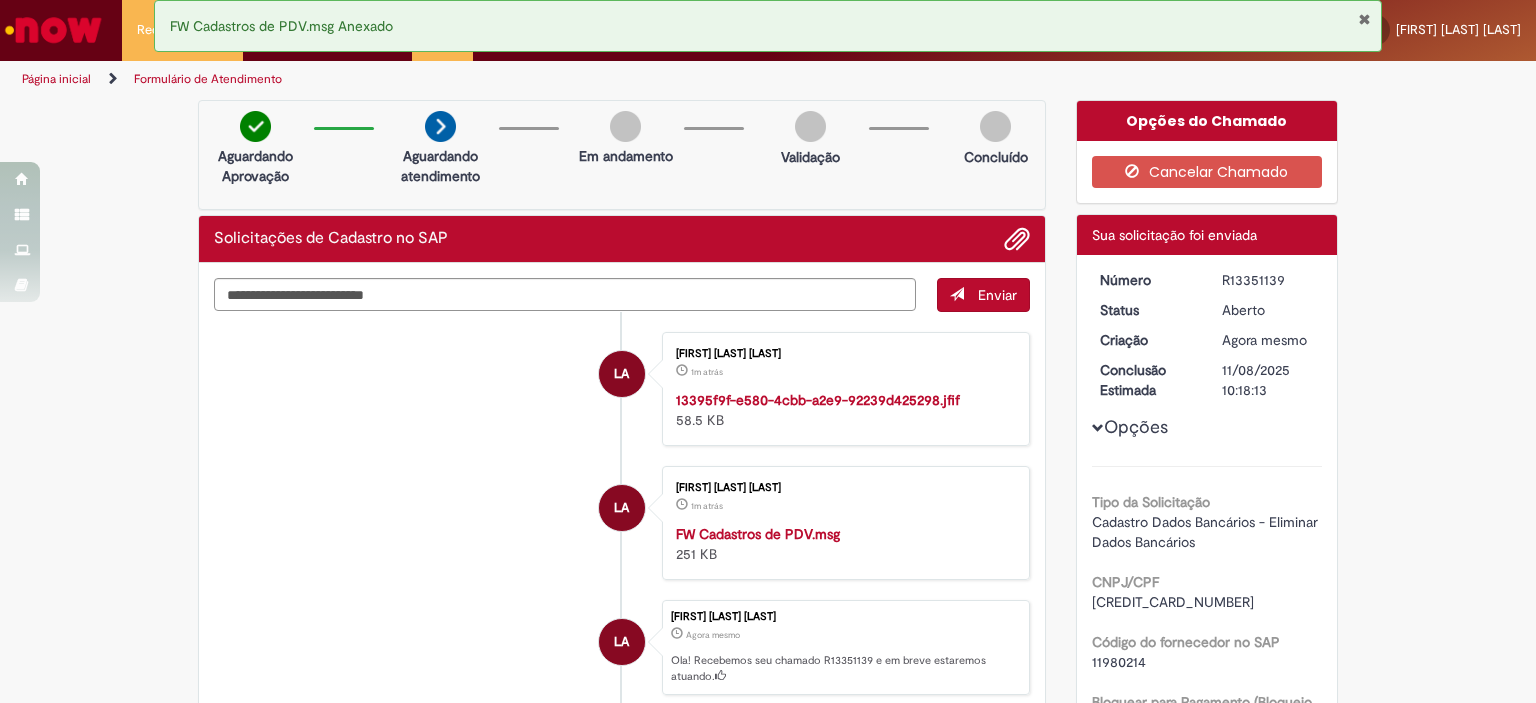 click at bounding box center [1364, 19] 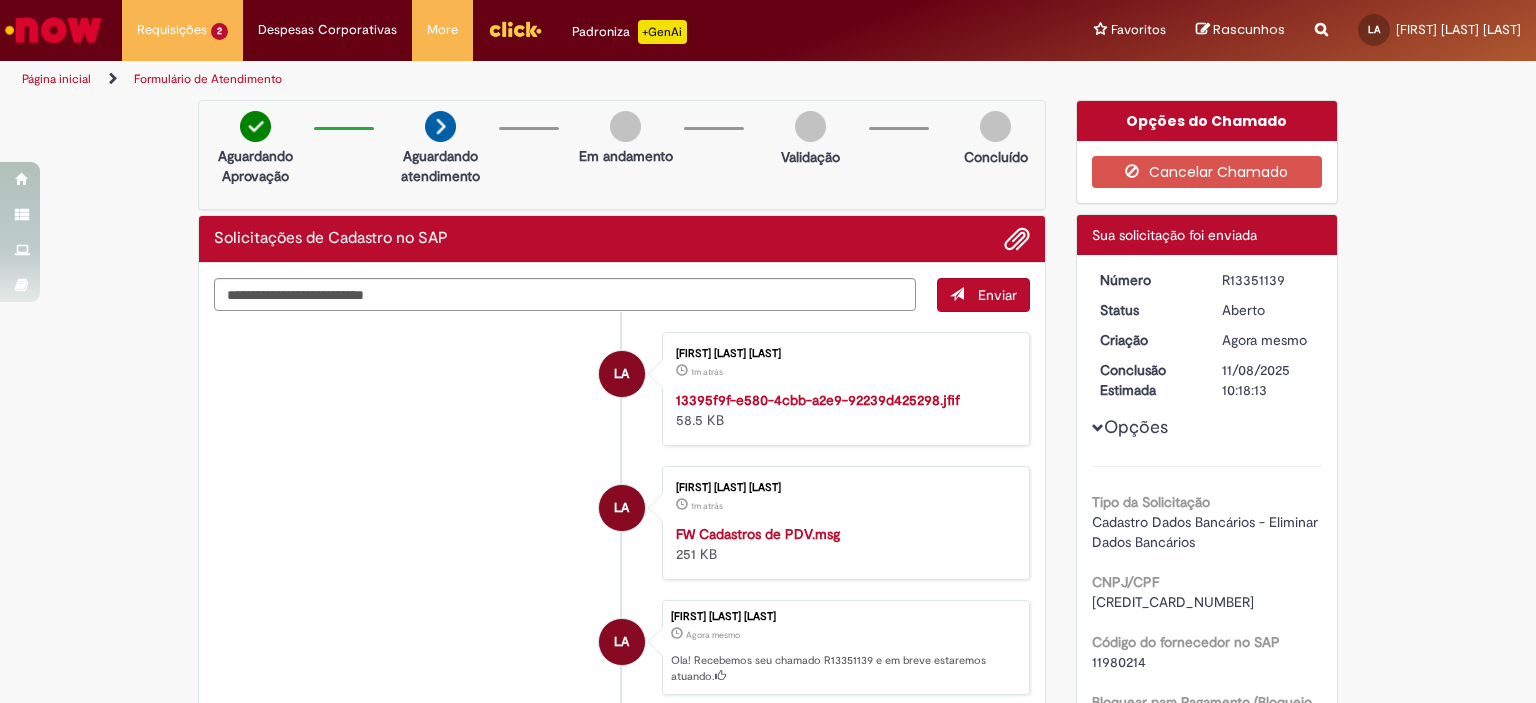 click on "R13351139" at bounding box center [1268, 280] 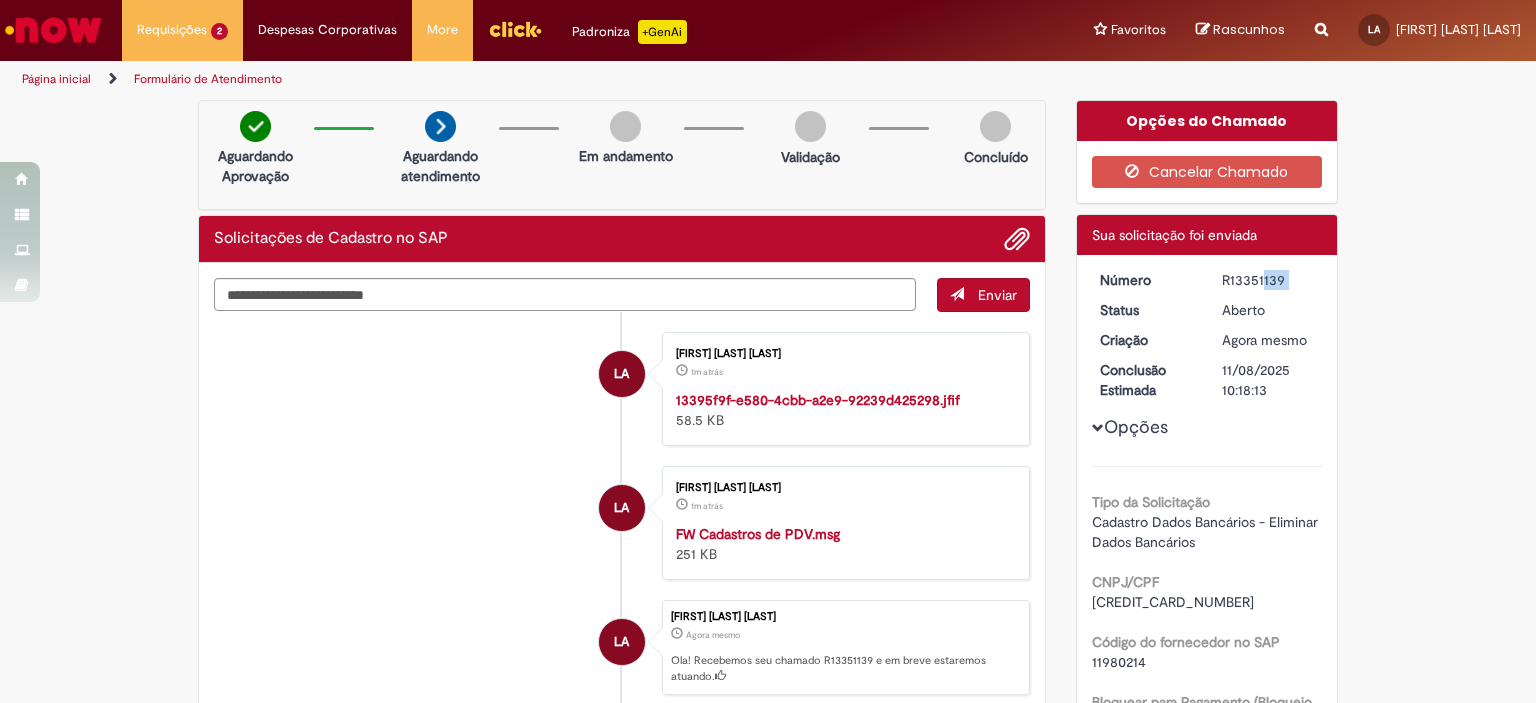 click on "R13351139" at bounding box center [1268, 280] 